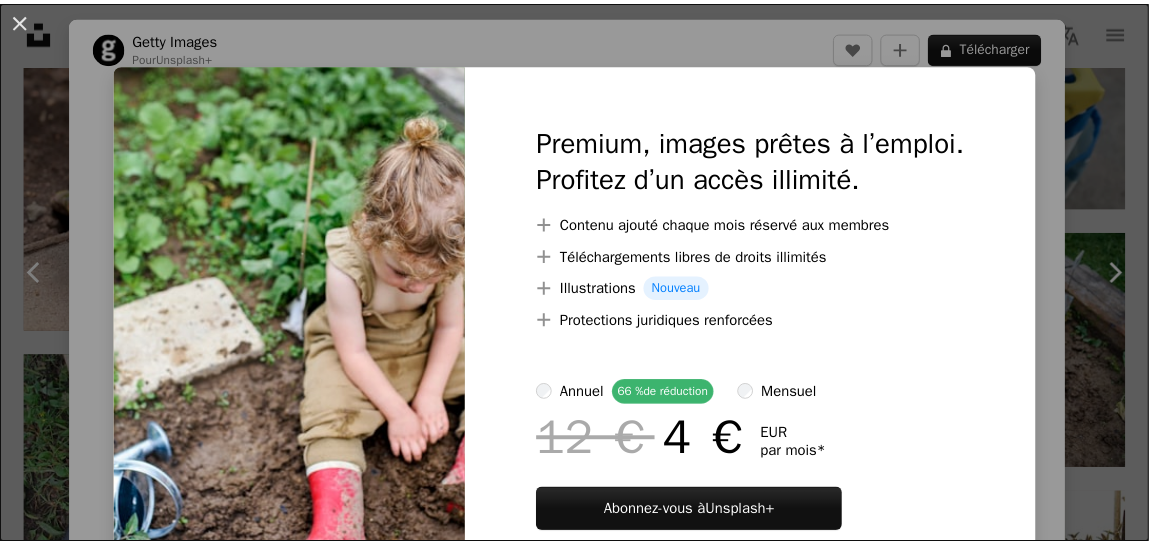 scroll, scrollTop: 1100, scrollLeft: 0, axis: vertical 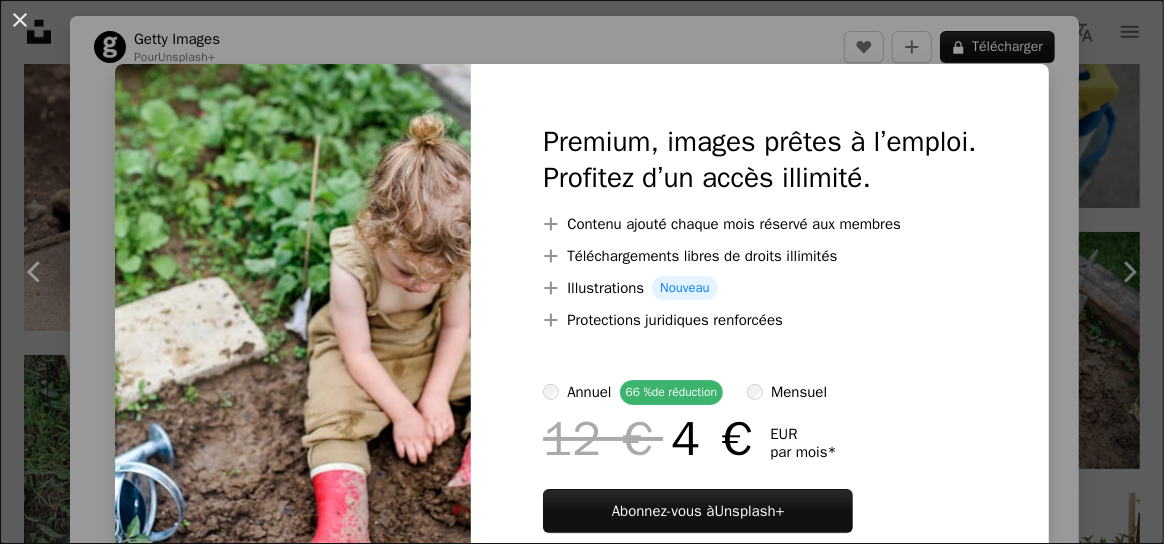 click on "An X shape Premium, images prêtes à l’emploi. Profitez d’un accès illimité. A plus sign Contenu ajouté chaque mois réservé aux membres A plus sign Téléchargements libres de droits illimités A plus sign Illustrations  Nouveau A plus sign Protections juridiques renforcées annuel 66 %  de réduction mensuel 12 €   4 € EUR par mois * Abonnez-vous à  Unsplash+ * Facturé à l’avance en cas de paiement annuel  48 € Plus les taxes applicables. Renouvellement automatique. Annuler à tout moment." at bounding box center [582, 272] 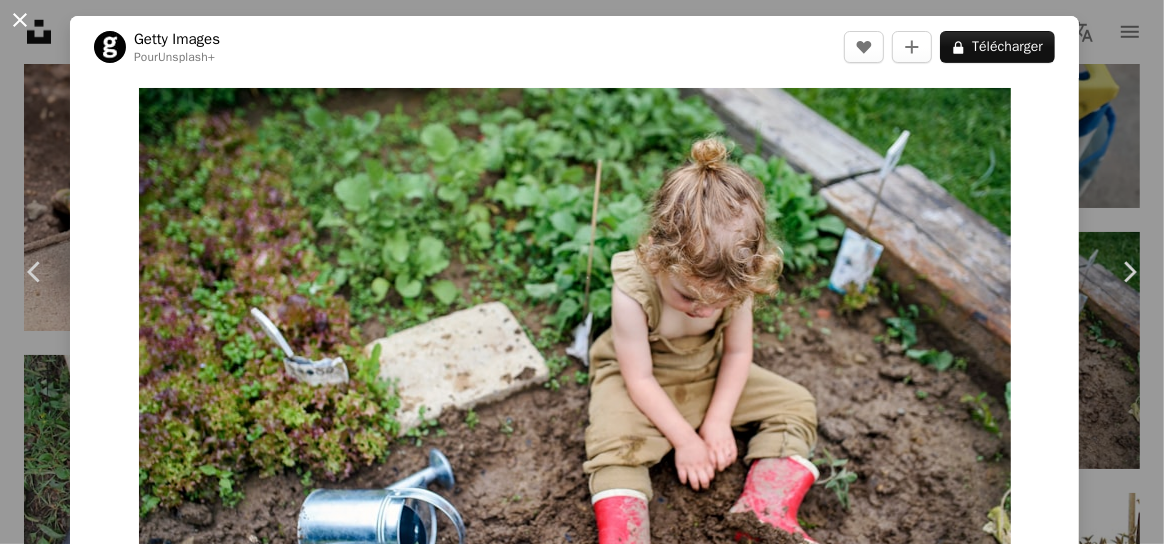 click on "An X shape" at bounding box center [20, 20] 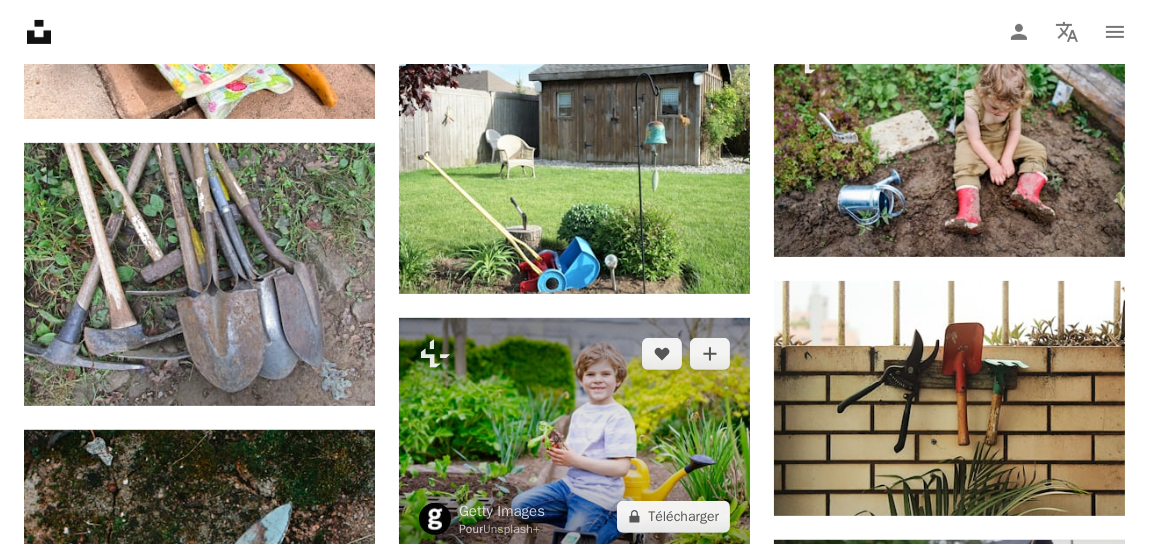 scroll, scrollTop: 1500, scrollLeft: 0, axis: vertical 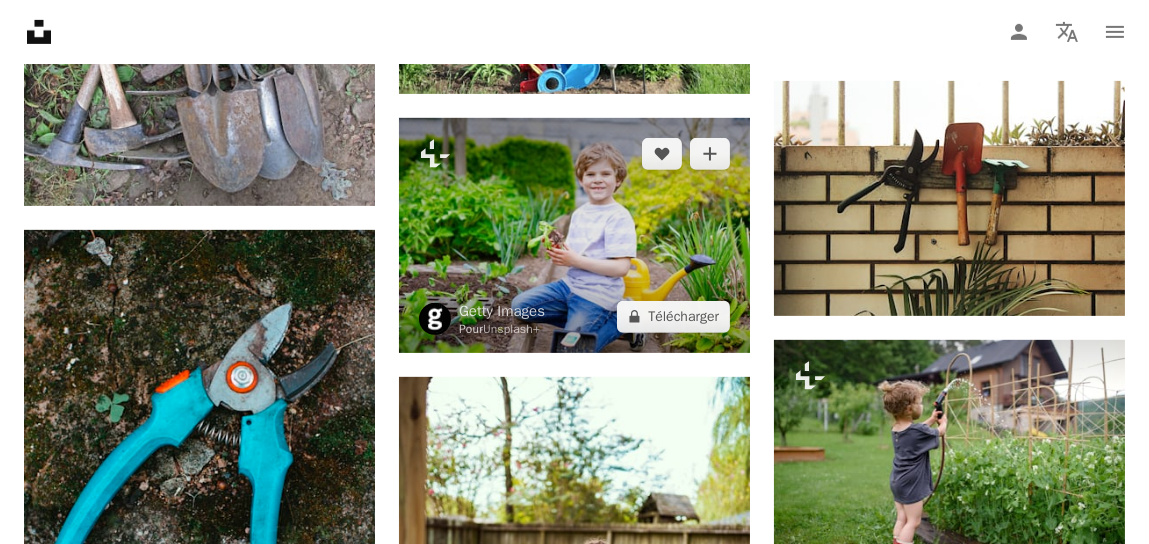 click at bounding box center [574, 235] 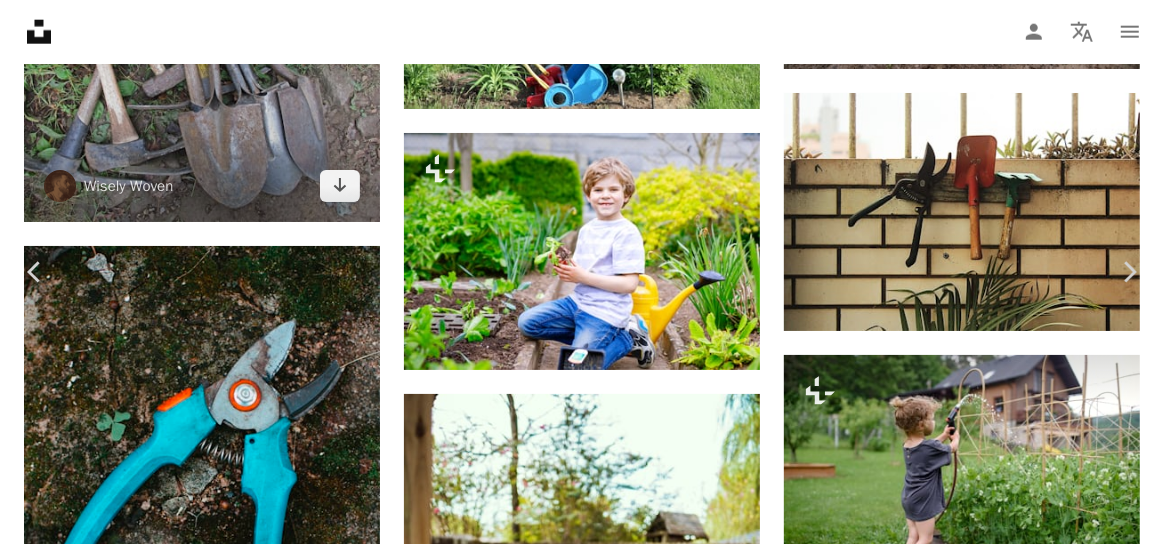 click on "An X shape" at bounding box center (20, 20) 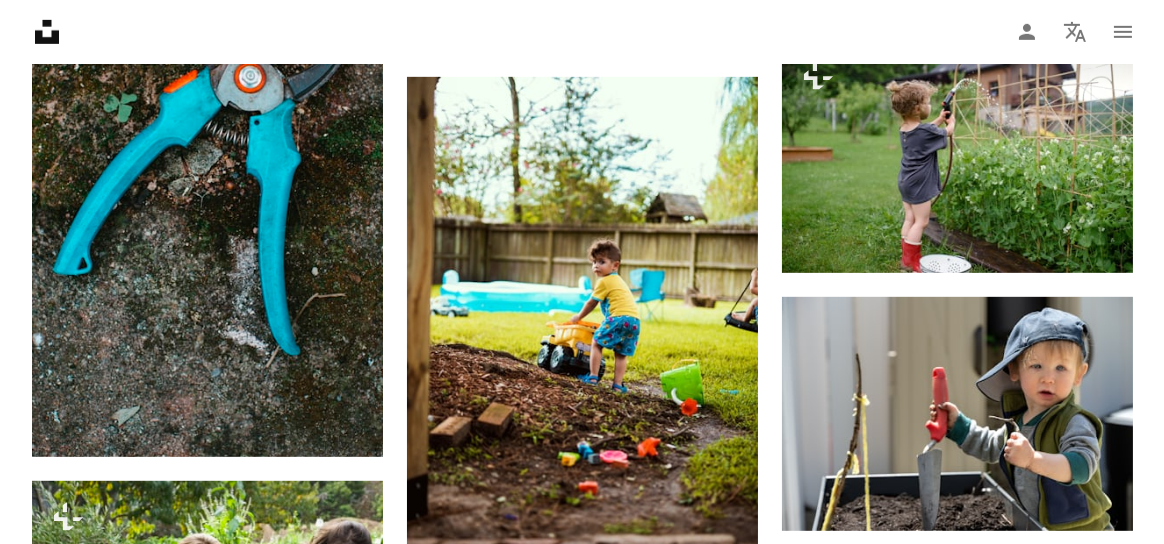 scroll, scrollTop: 1900, scrollLeft: 0, axis: vertical 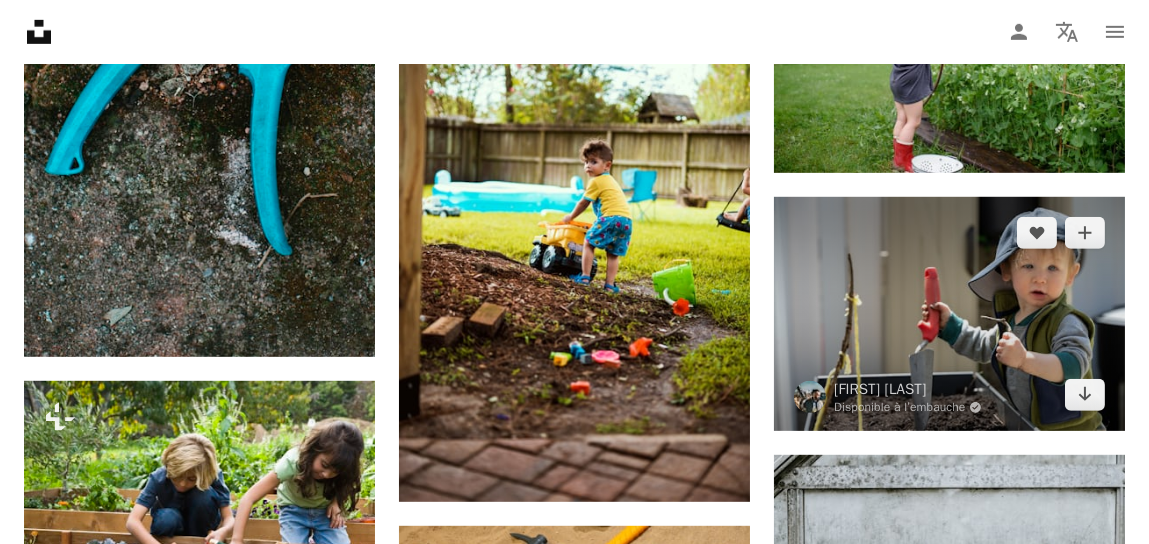 click at bounding box center [949, 314] 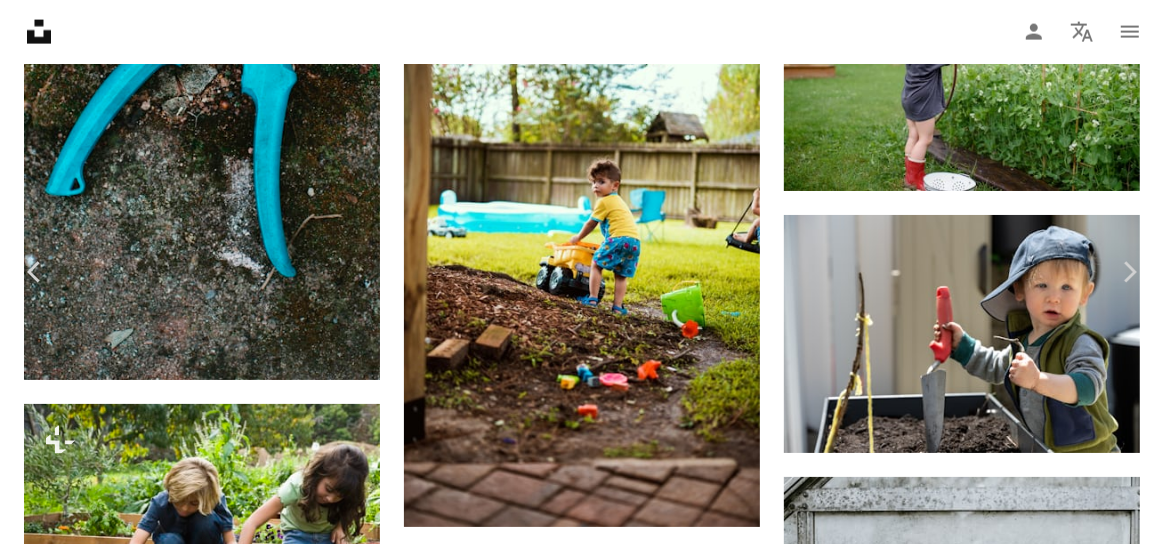 click on "Télécharger gratuitement" at bounding box center [932, 2521] 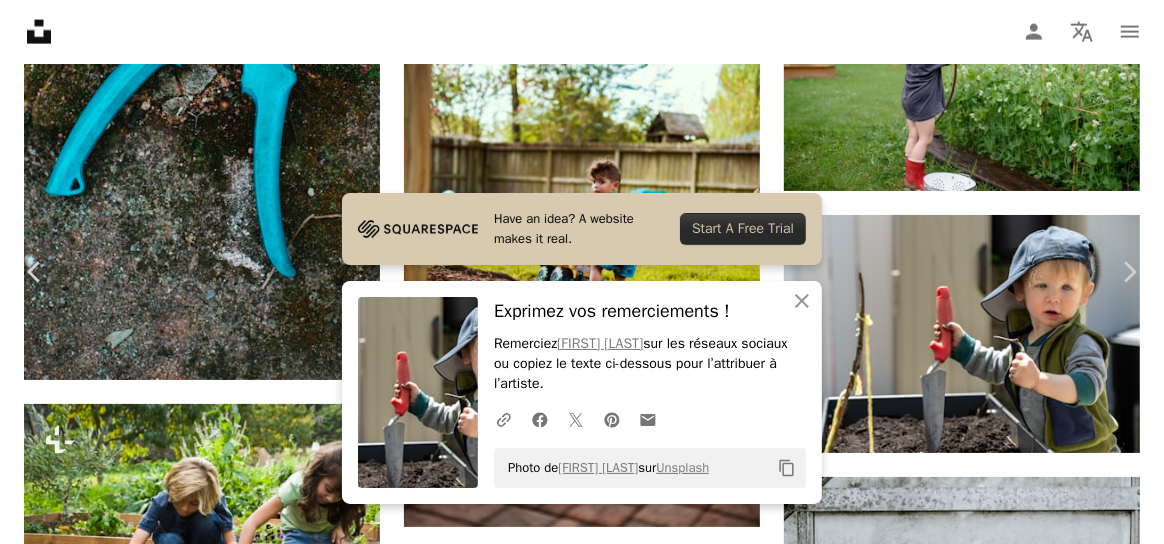 click on "An X shape" at bounding box center (20, 20) 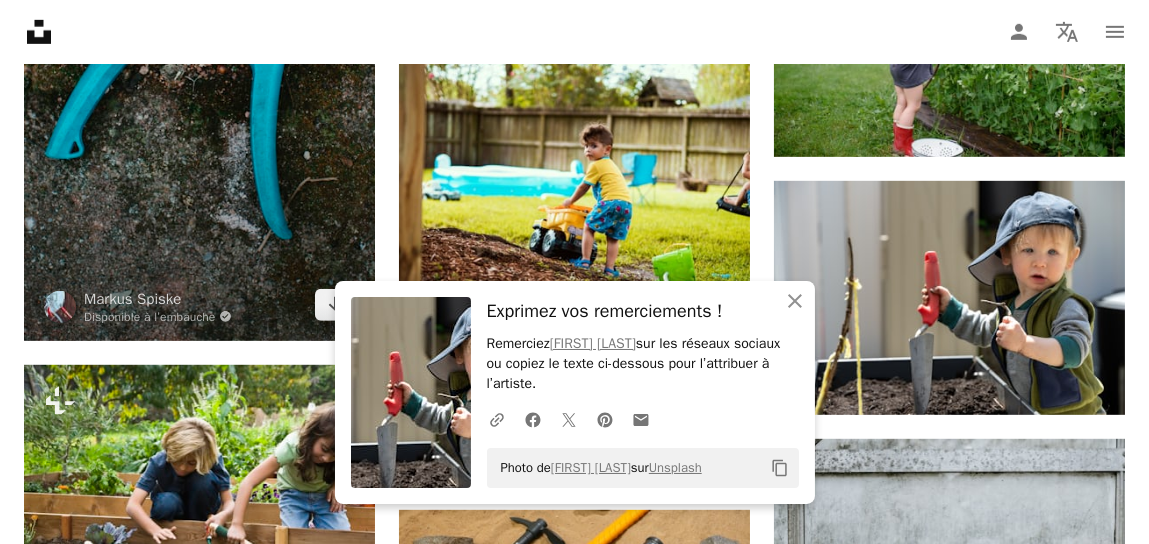 scroll, scrollTop: 2100, scrollLeft: 0, axis: vertical 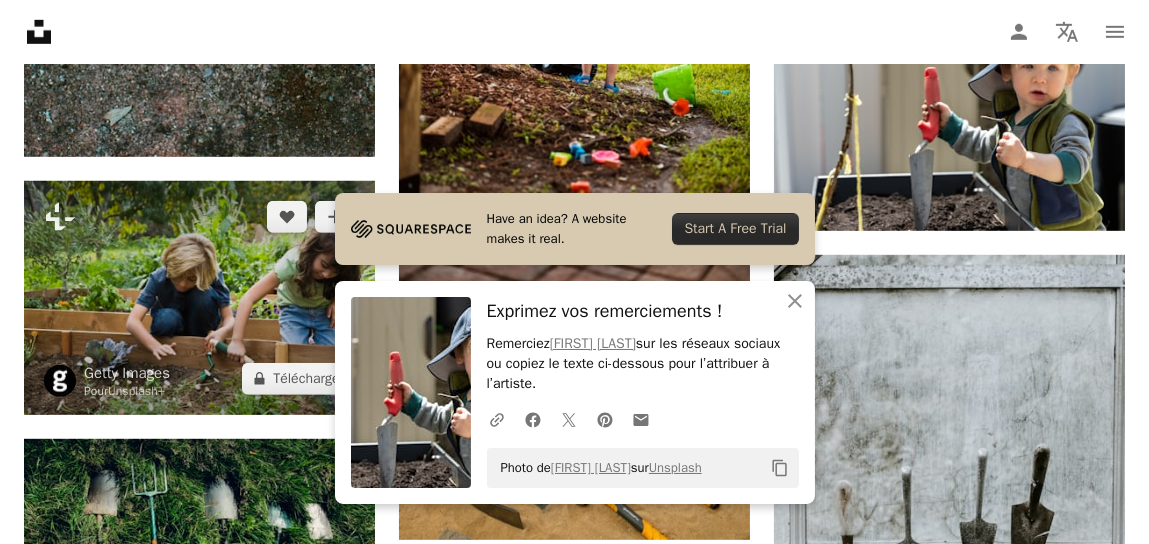 click at bounding box center [199, 298] 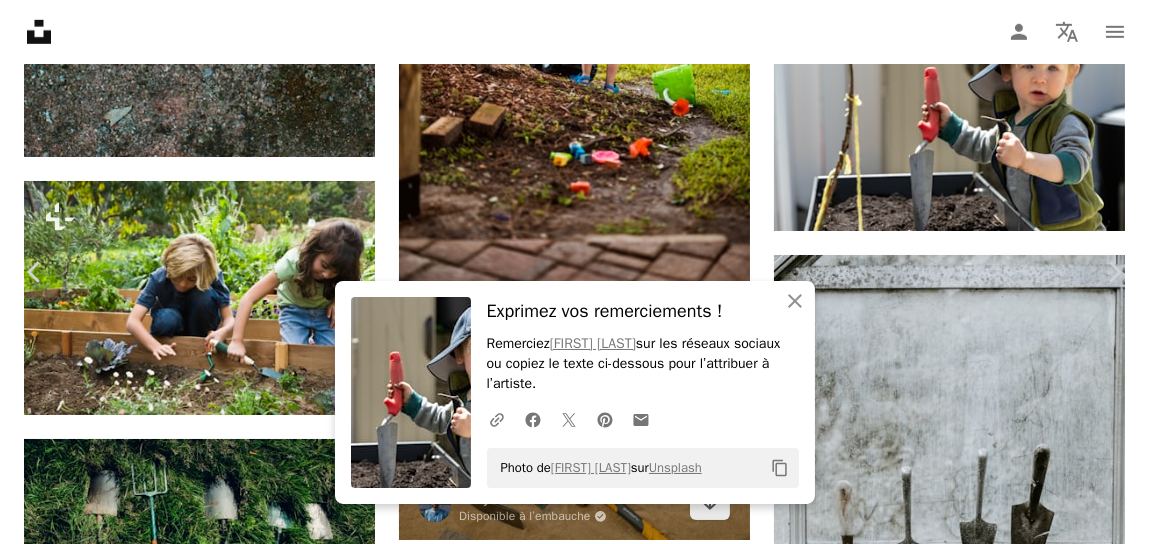 click on "An X shape" at bounding box center (20, 20) 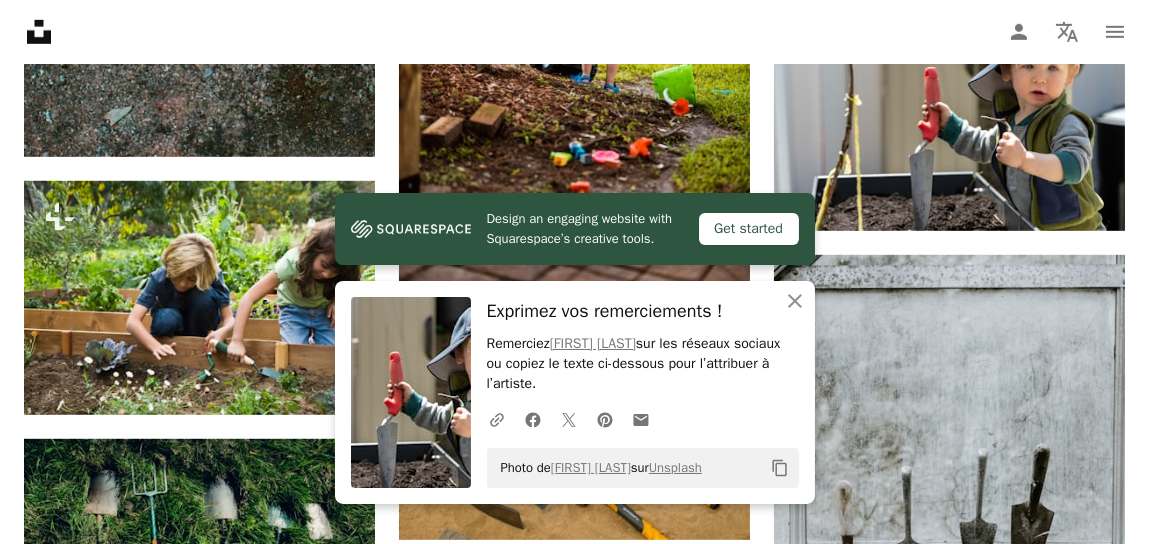 scroll, scrollTop: 2300, scrollLeft: 0, axis: vertical 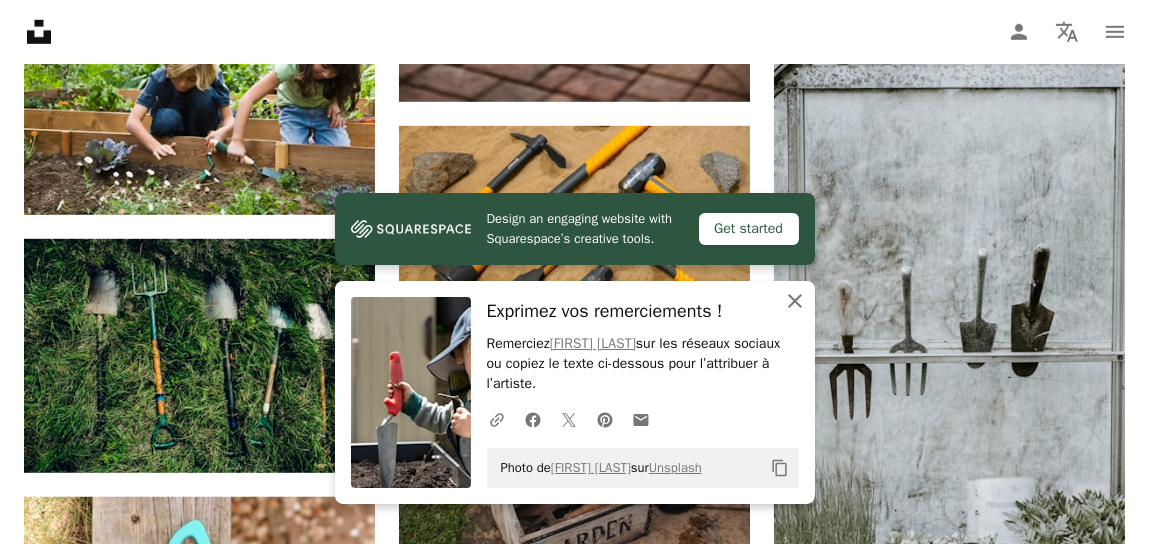 click on "An X shape" 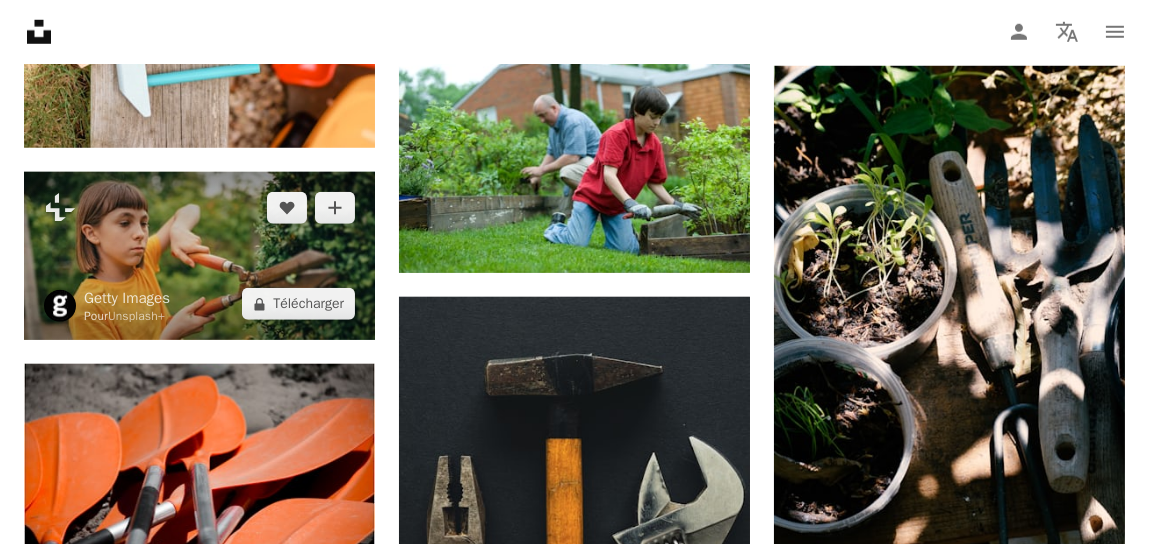 scroll, scrollTop: 2900, scrollLeft: 0, axis: vertical 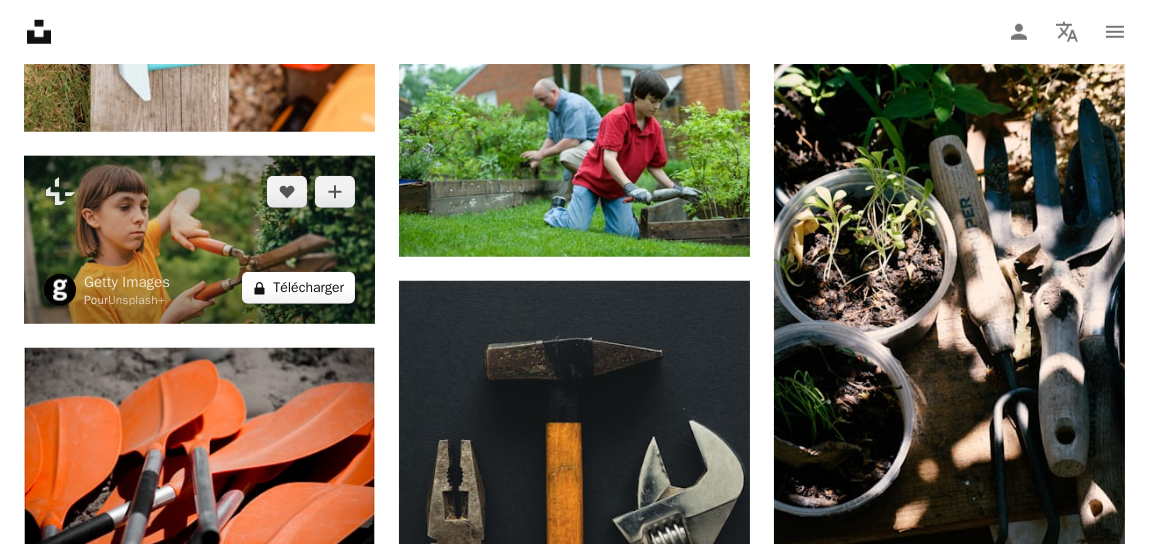 click on "A lock Télécharger" at bounding box center [298, 288] 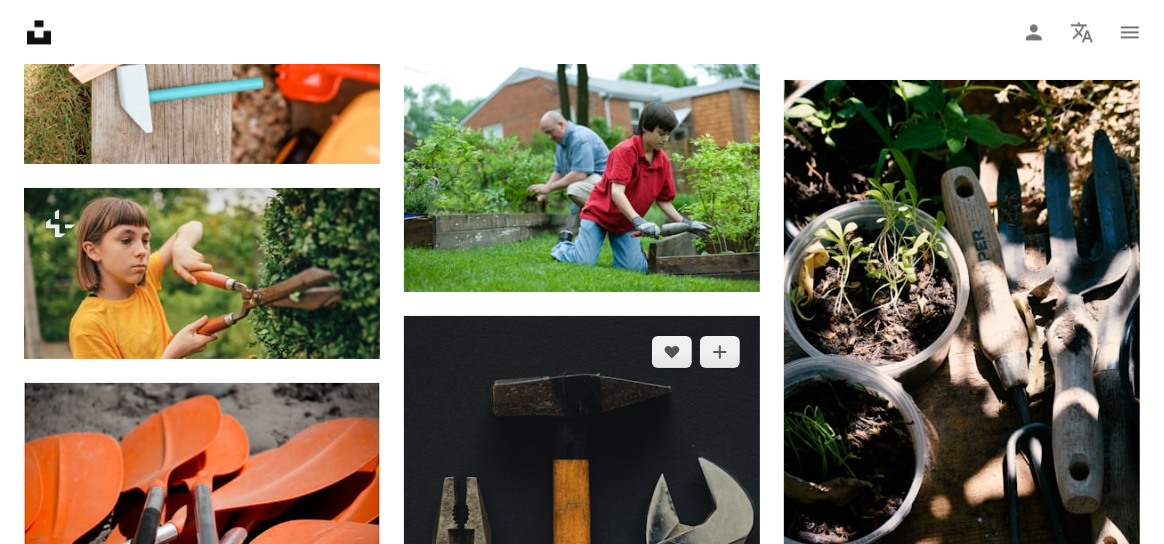 drag, startPoint x: 27, startPoint y: 17, endPoint x: 435, endPoint y: 302, distance: 497.68362 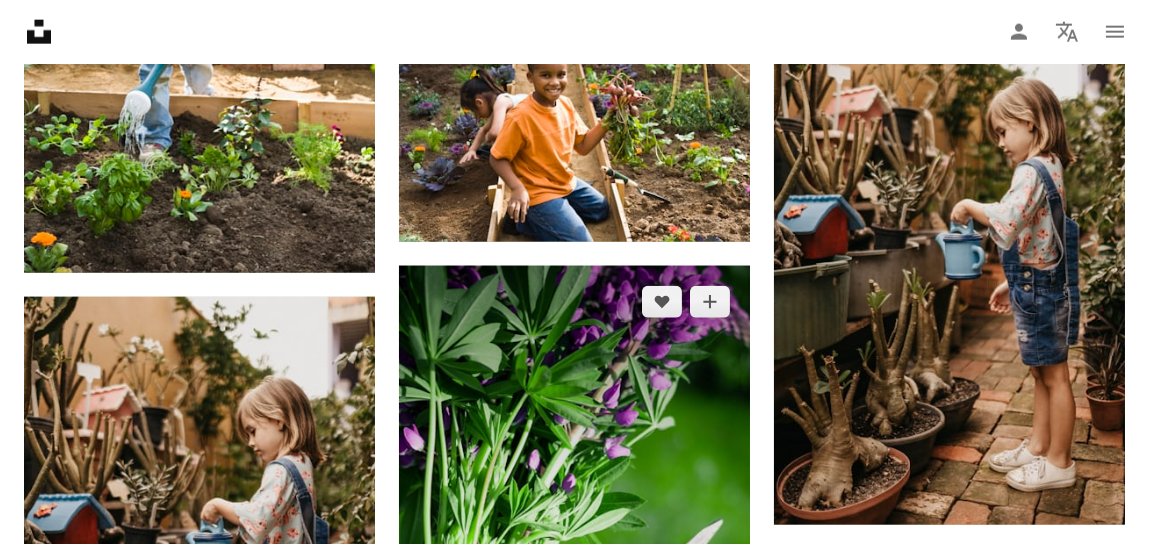 scroll, scrollTop: 4300, scrollLeft: 0, axis: vertical 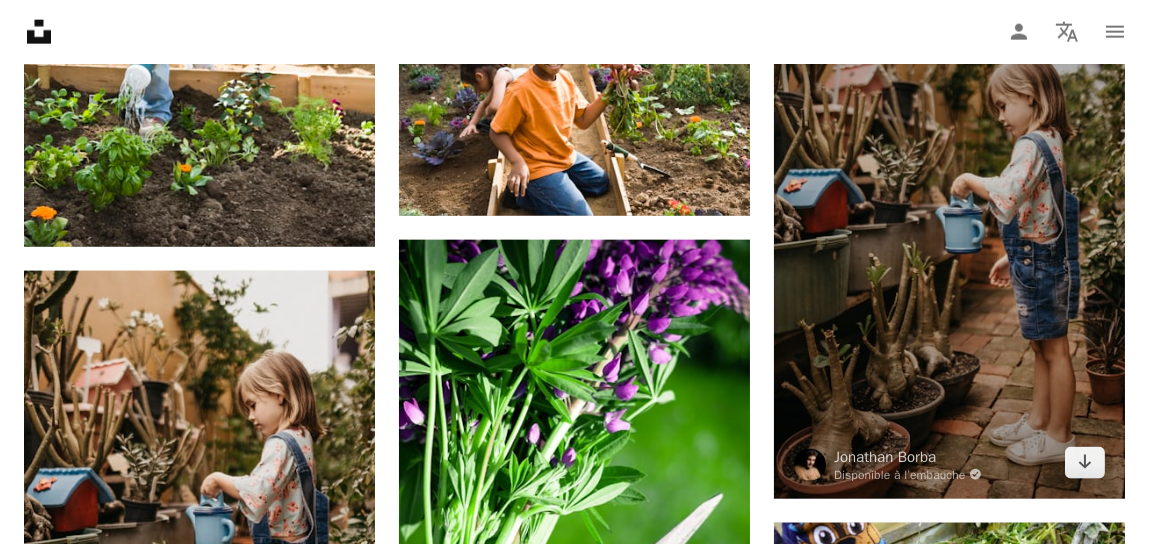 click at bounding box center (949, 235) 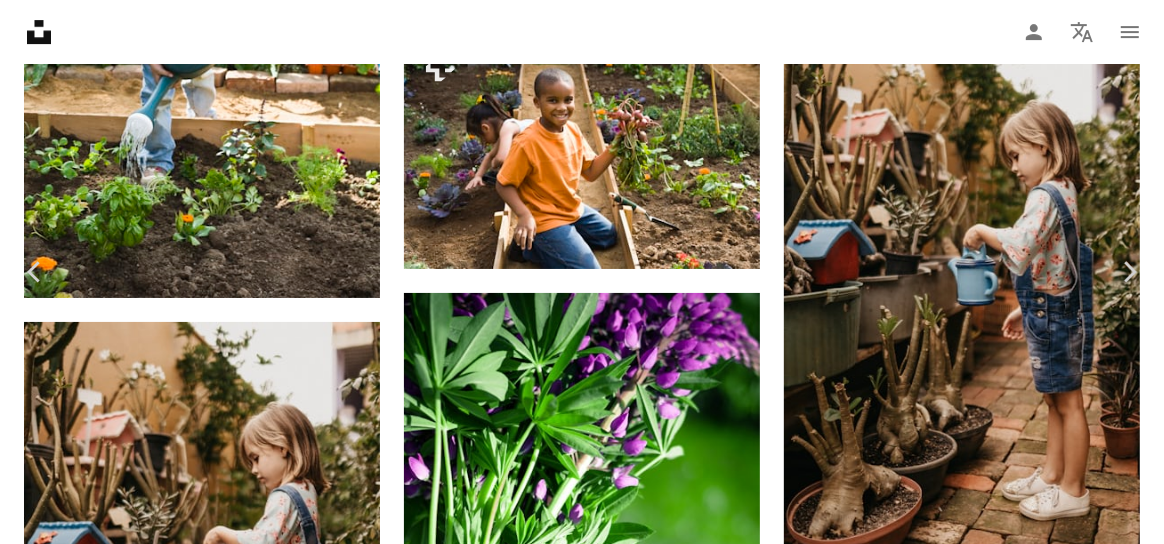 click on "Télécharger gratuitement" at bounding box center [932, 2507] 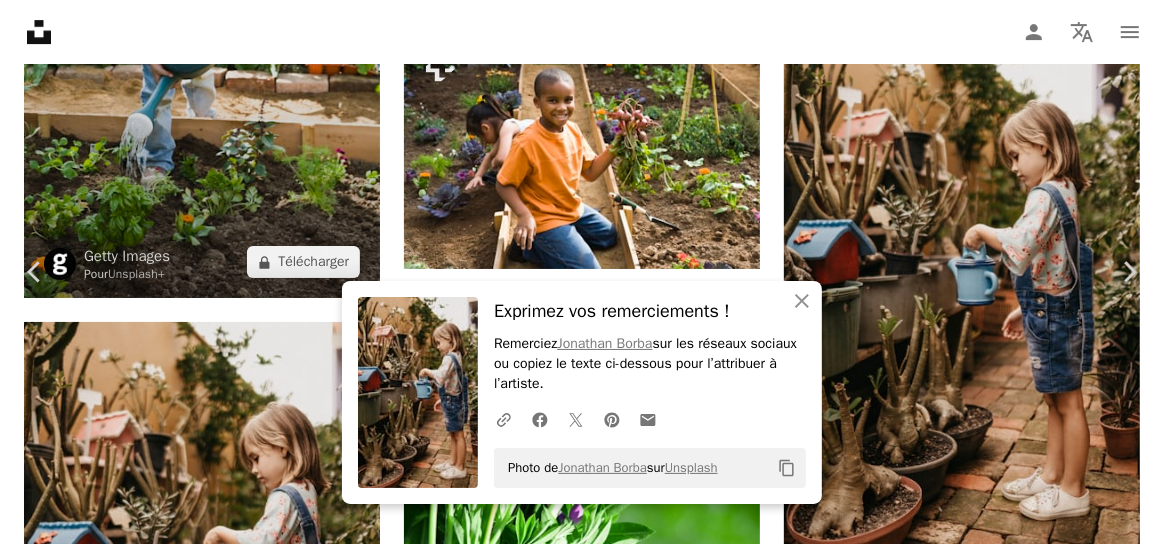 drag, startPoint x: 24, startPoint y: 13, endPoint x: 126, endPoint y: 157, distance: 176.4653 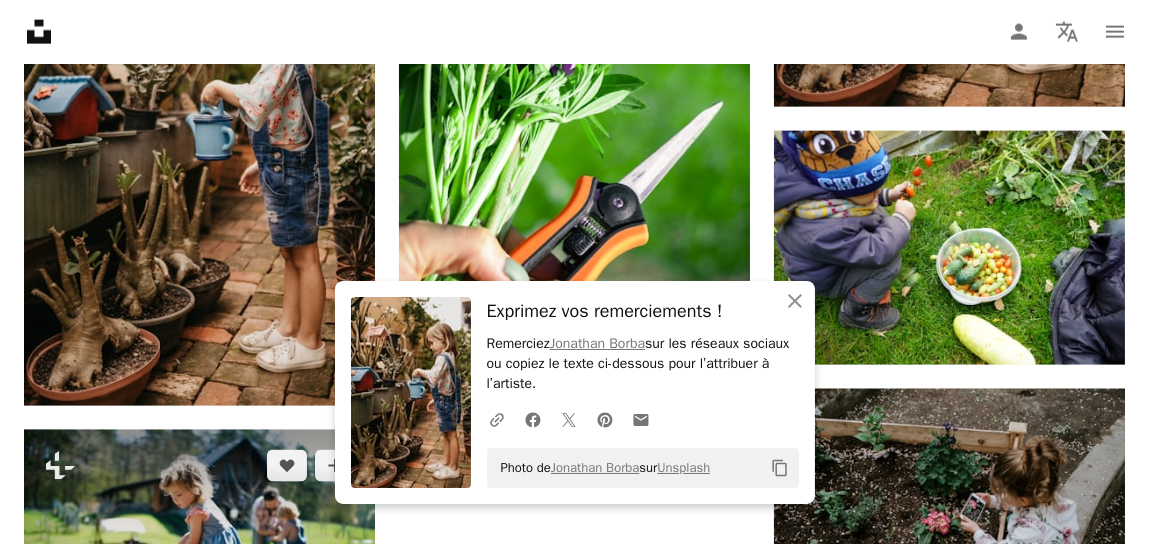 scroll, scrollTop: 4800, scrollLeft: 0, axis: vertical 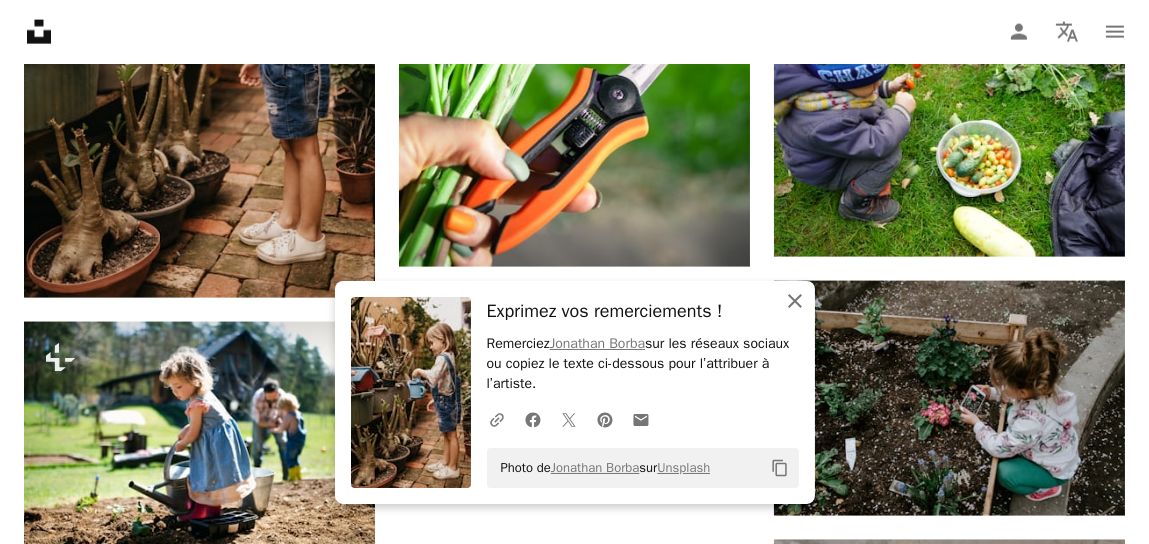 click on "An X shape" 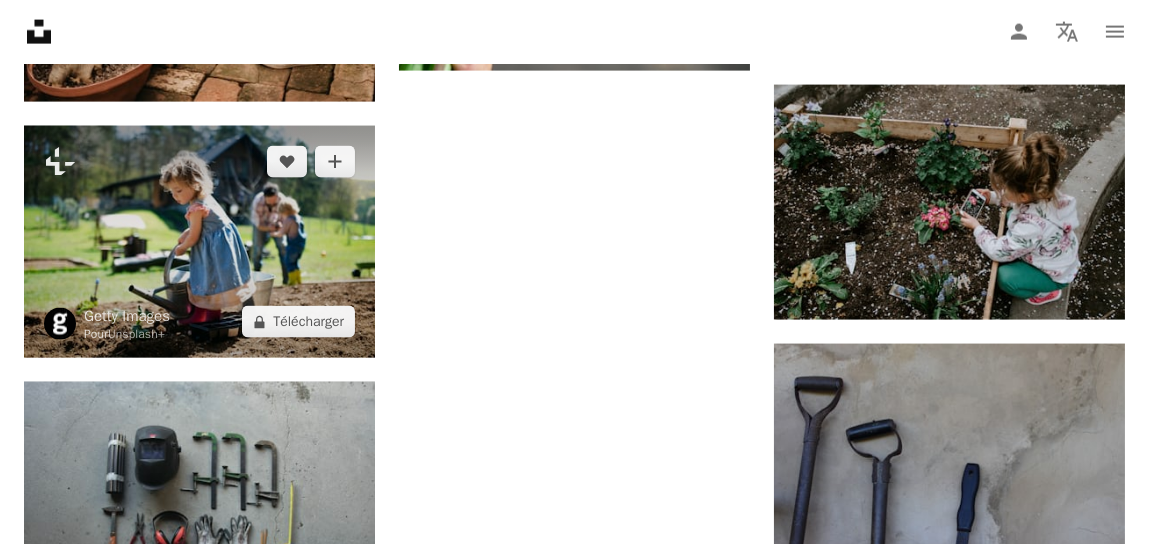 scroll, scrollTop: 5000, scrollLeft: 0, axis: vertical 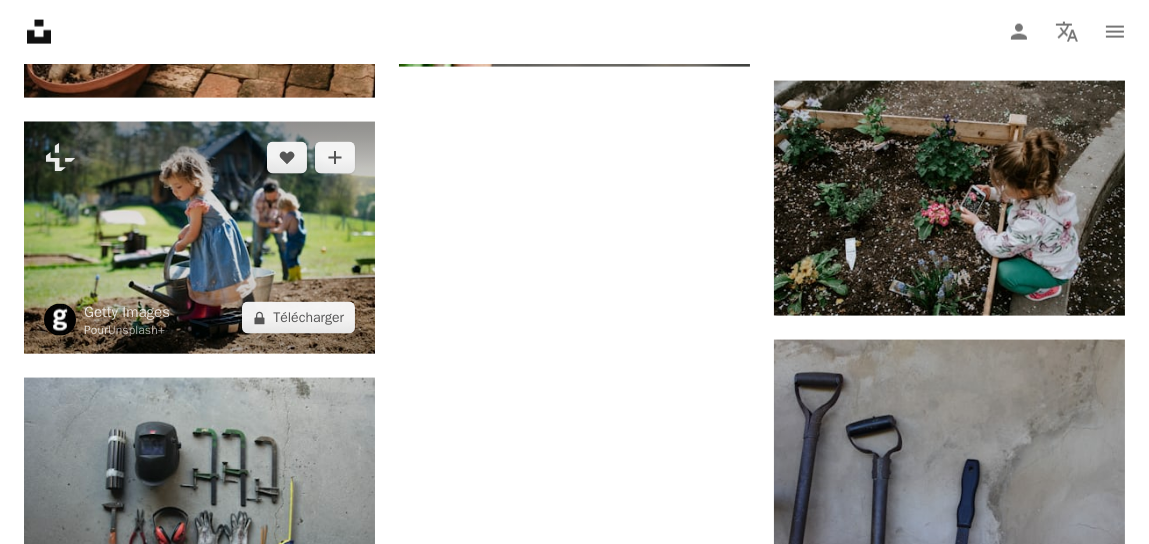click at bounding box center [199, 238] 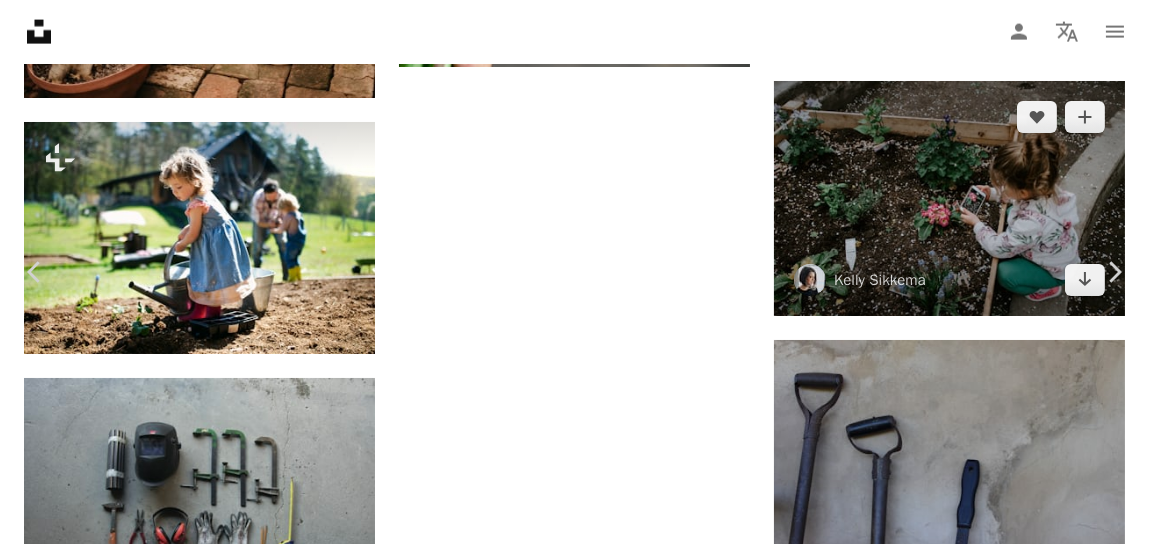 click on "An X shape" at bounding box center [20, 20] 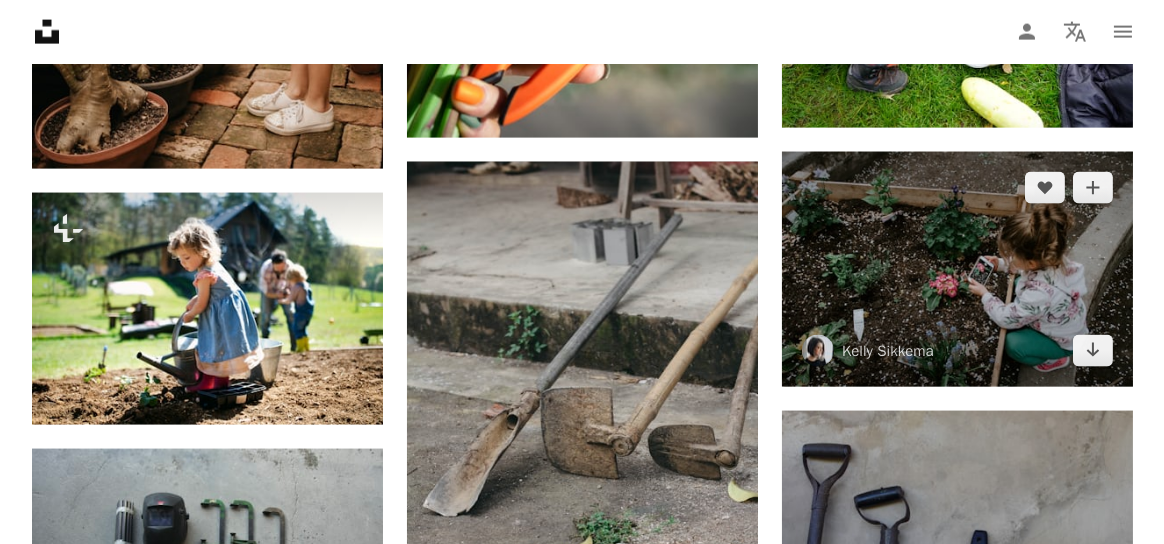 scroll, scrollTop: 4900, scrollLeft: 0, axis: vertical 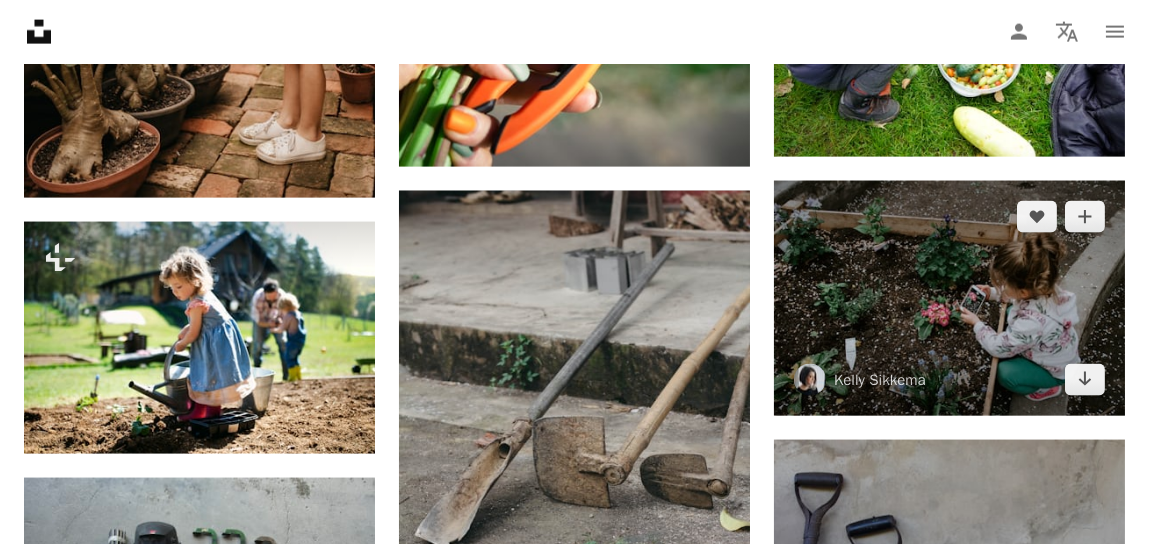 click at bounding box center (949, 298) 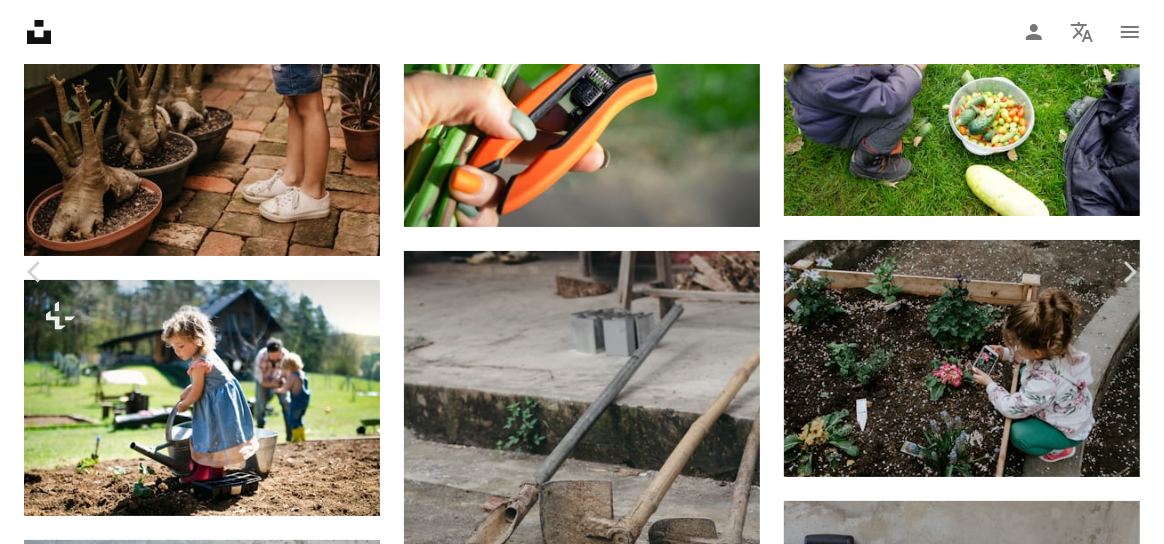 scroll, scrollTop: 100, scrollLeft: 0, axis: vertical 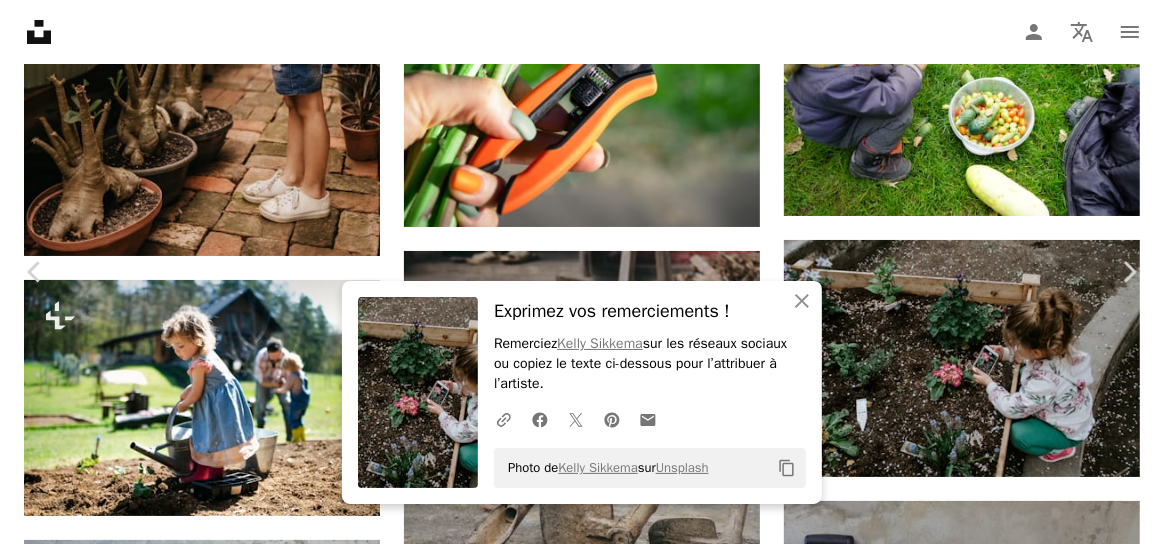 click on "An X shape" at bounding box center [20, 20] 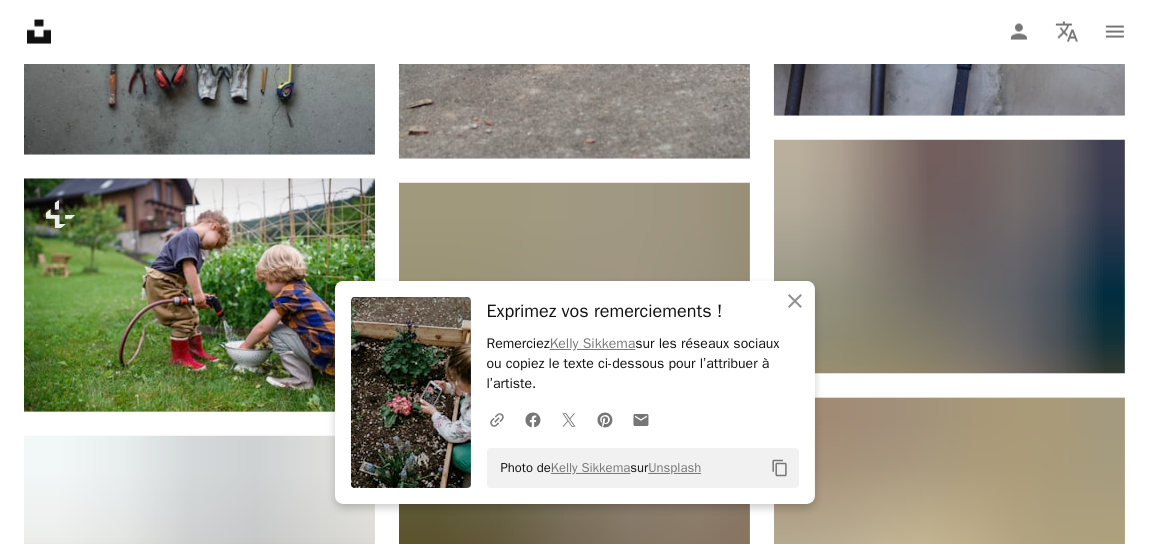 scroll, scrollTop: 5500, scrollLeft: 0, axis: vertical 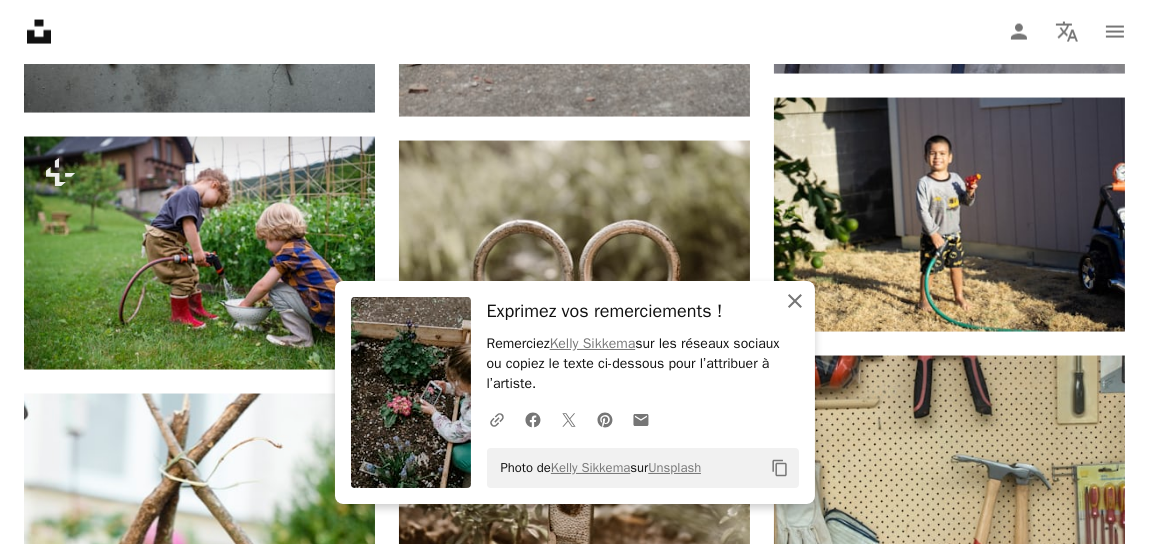 click 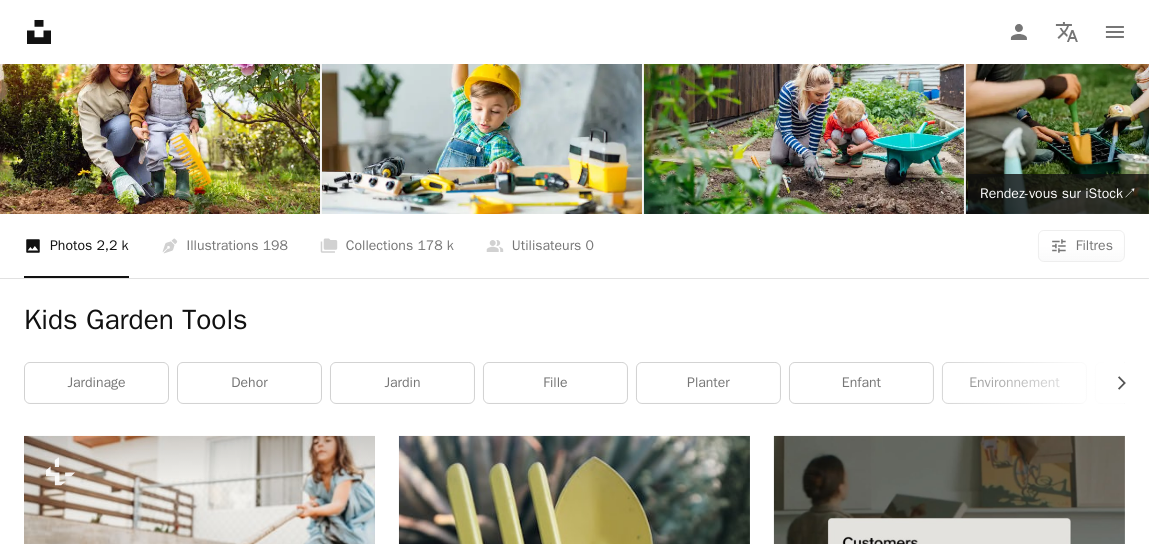 scroll, scrollTop: 0, scrollLeft: 0, axis: both 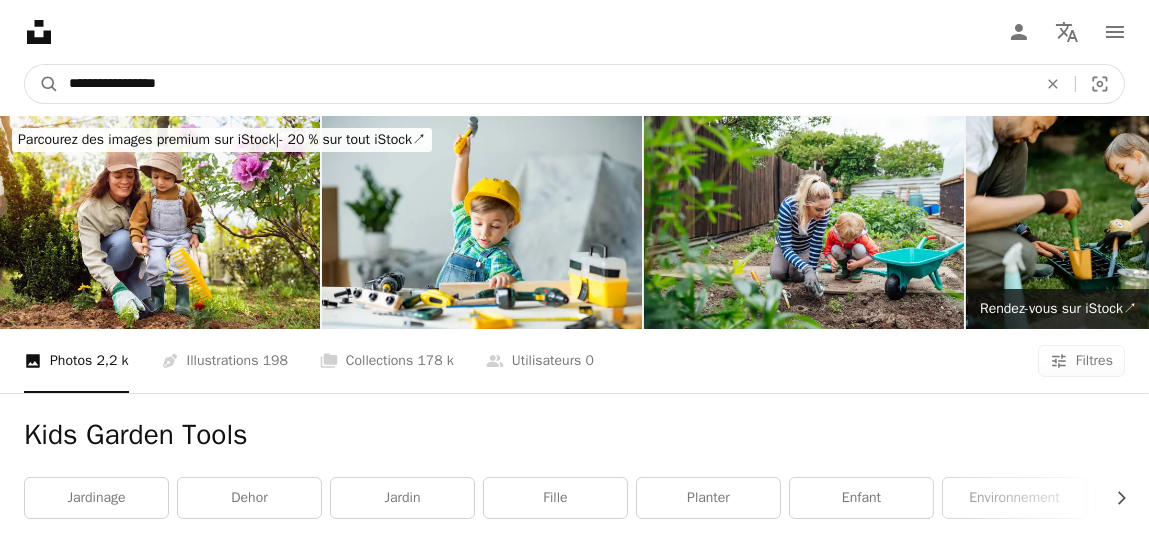 click on "**********" at bounding box center (545, 84) 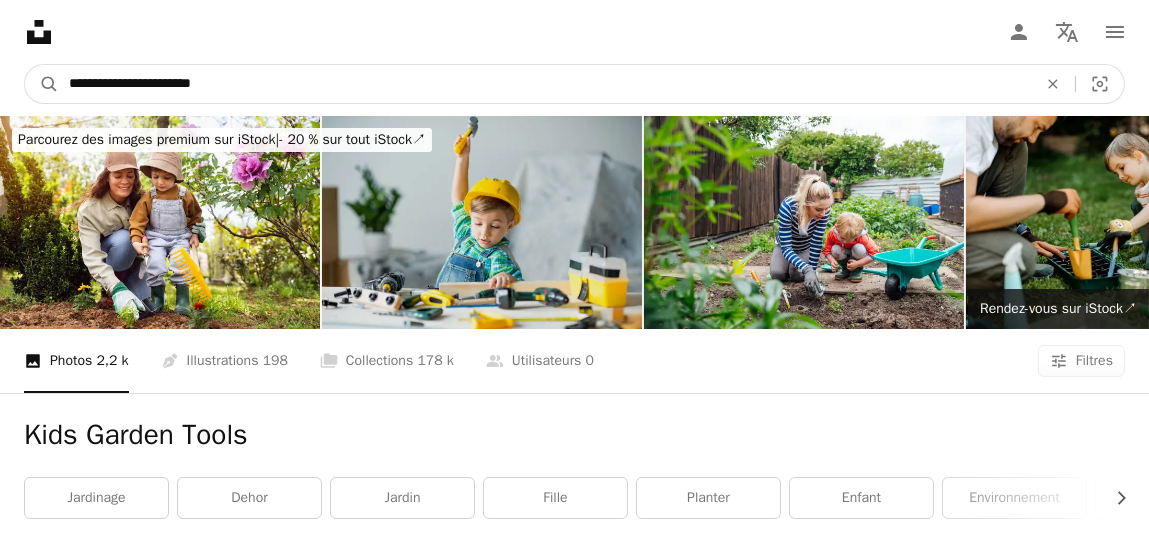 type on "**********" 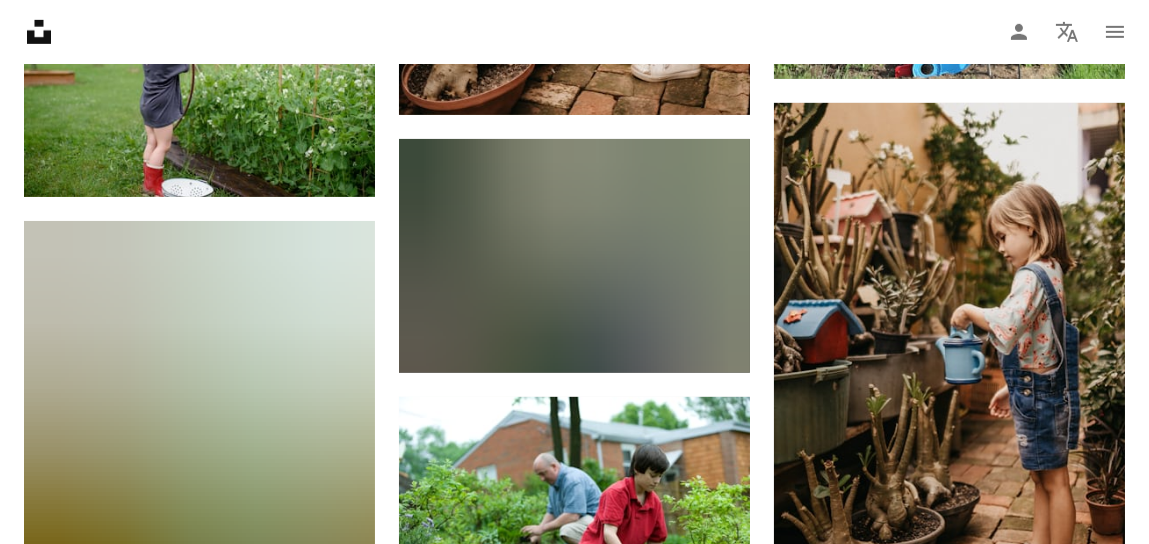 scroll, scrollTop: 1700, scrollLeft: 0, axis: vertical 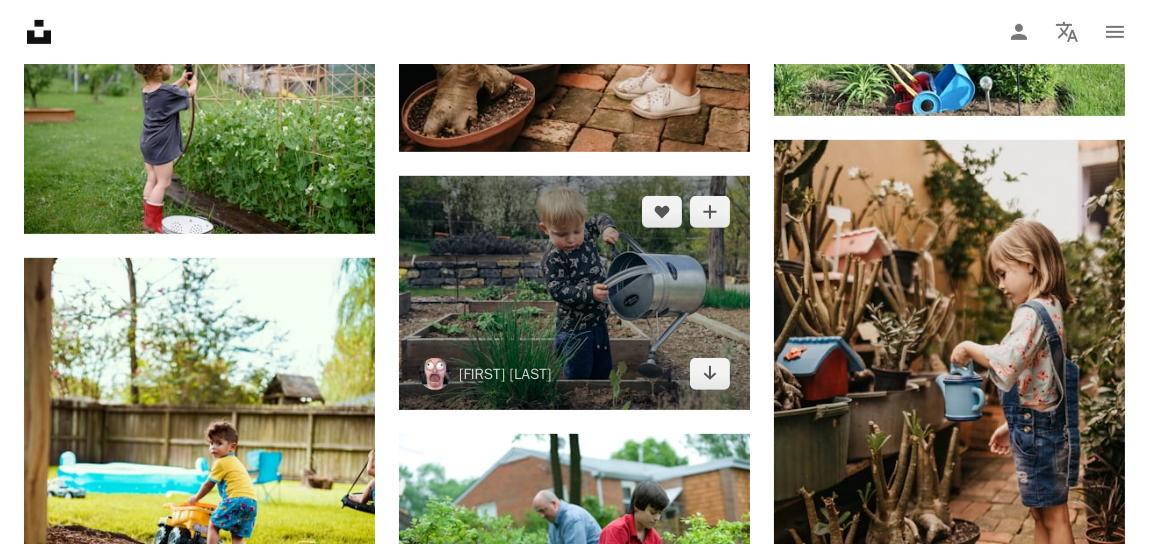 click at bounding box center (574, 293) 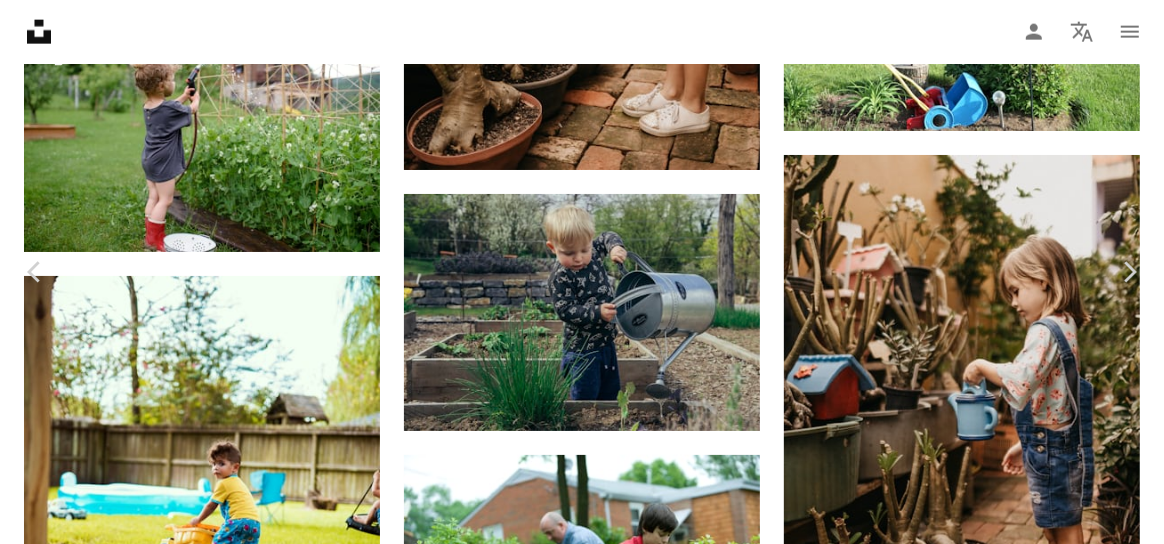 drag, startPoint x: 884, startPoint y: 58, endPoint x: 627, endPoint y: 146, distance: 271.64868 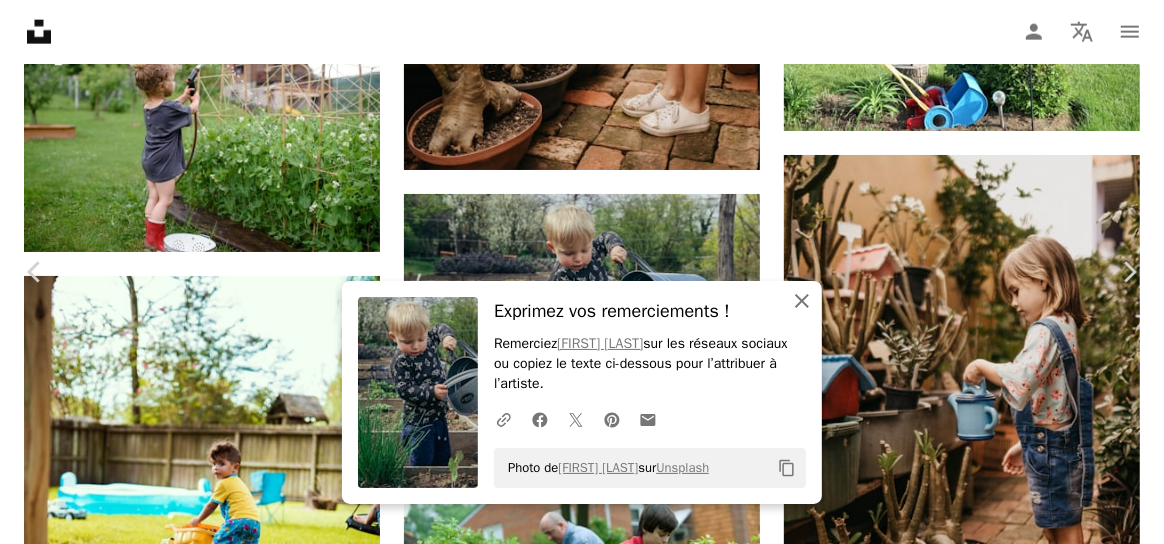 click on "An X shape" 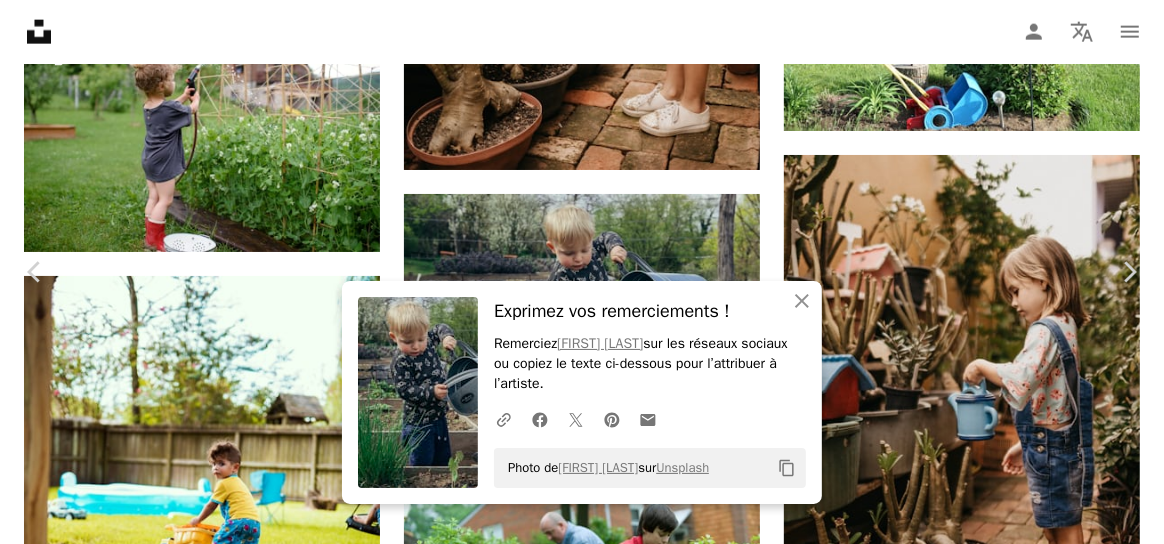 click on "An X shape" at bounding box center (20, 20) 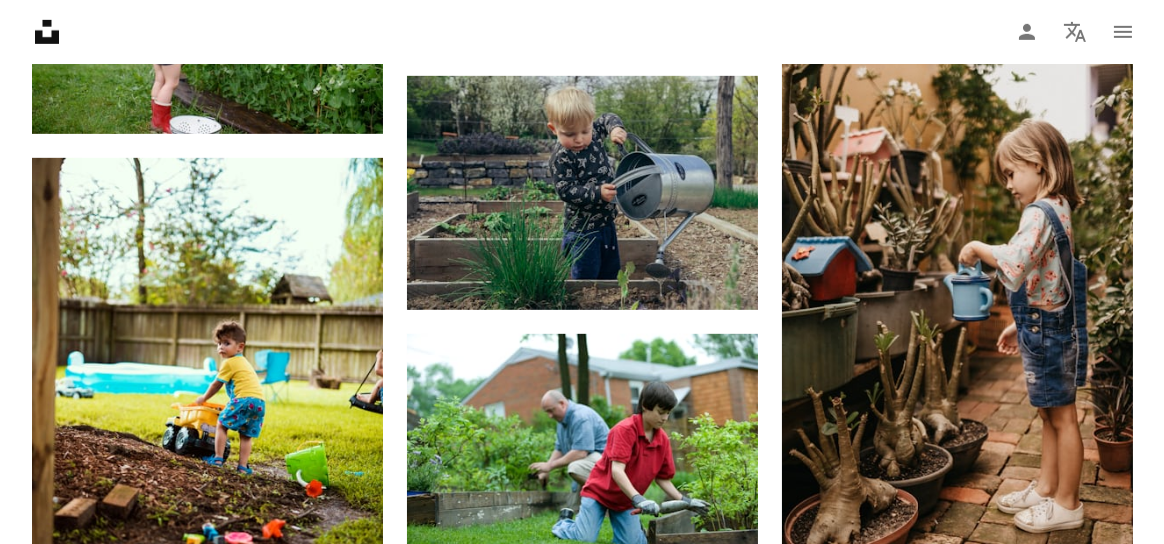 scroll, scrollTop: 1900, scrollLeft: 0, axis: vertical 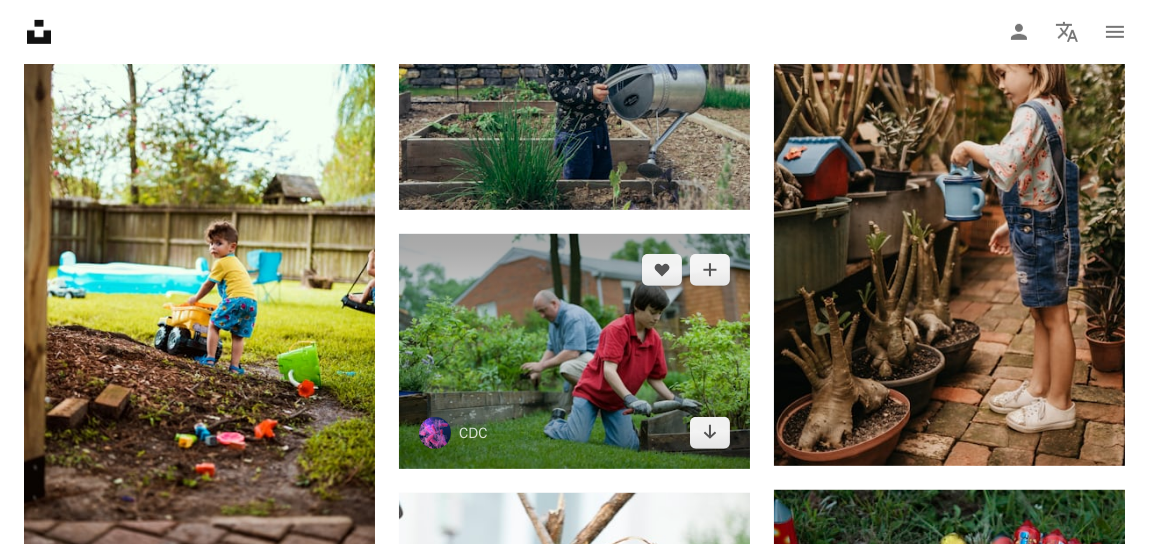 click at bounding box center (574, 351) 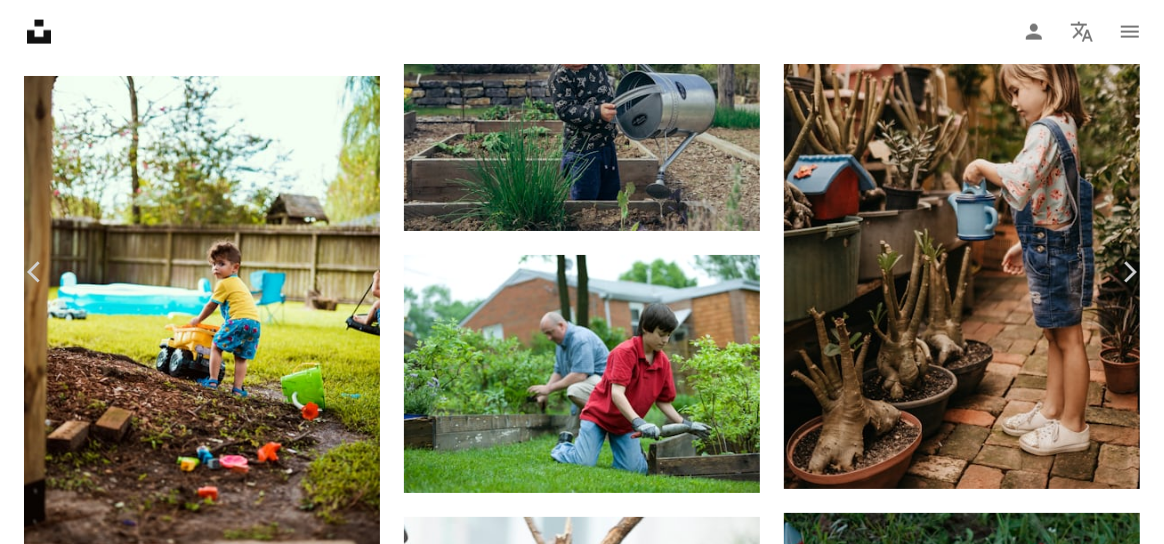click on "Télécharger gratuitement" at bounding box center (932, 4450) 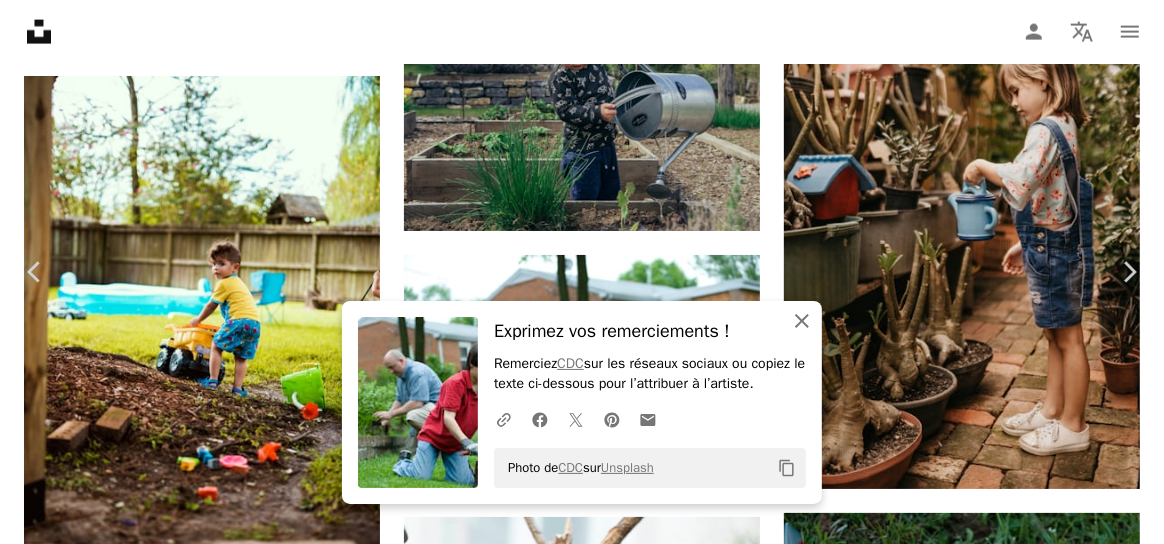 drag, startPoint x: 798, startPoint y: 320, endPoint x: 349, endPoint y: 308, distance: 449.16034 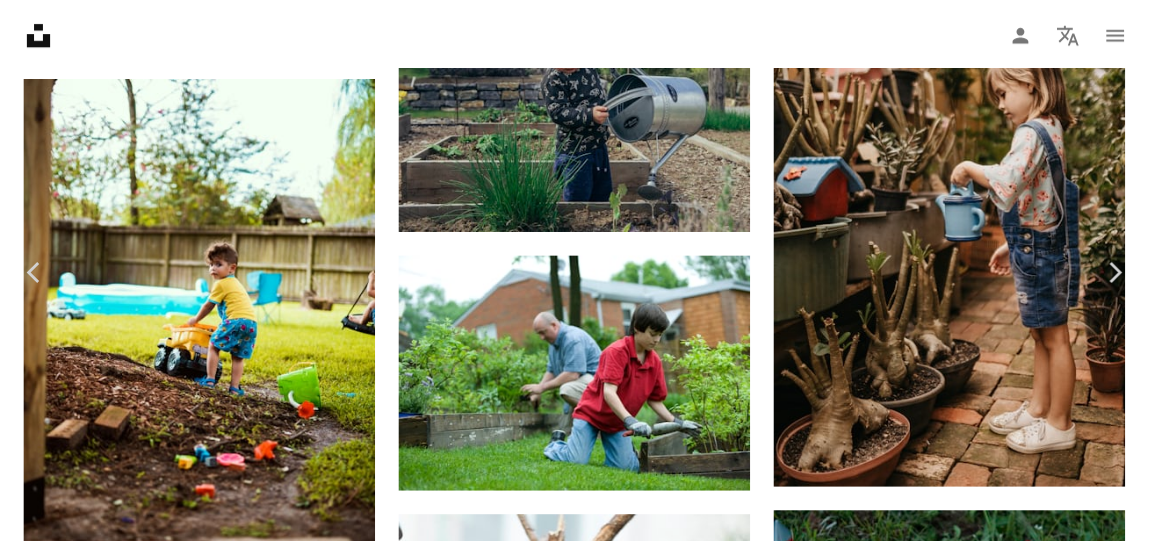 scroll, scrollTop: 3900, scrollLeft: 0, axis: vertical 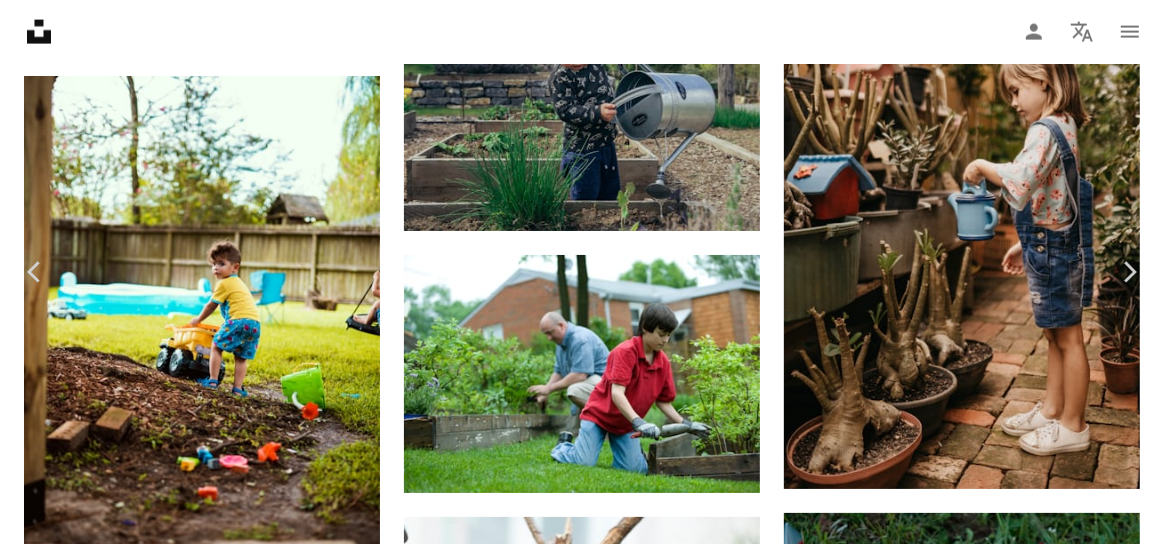 click on "An X shape" at bounding box center (20, 20) 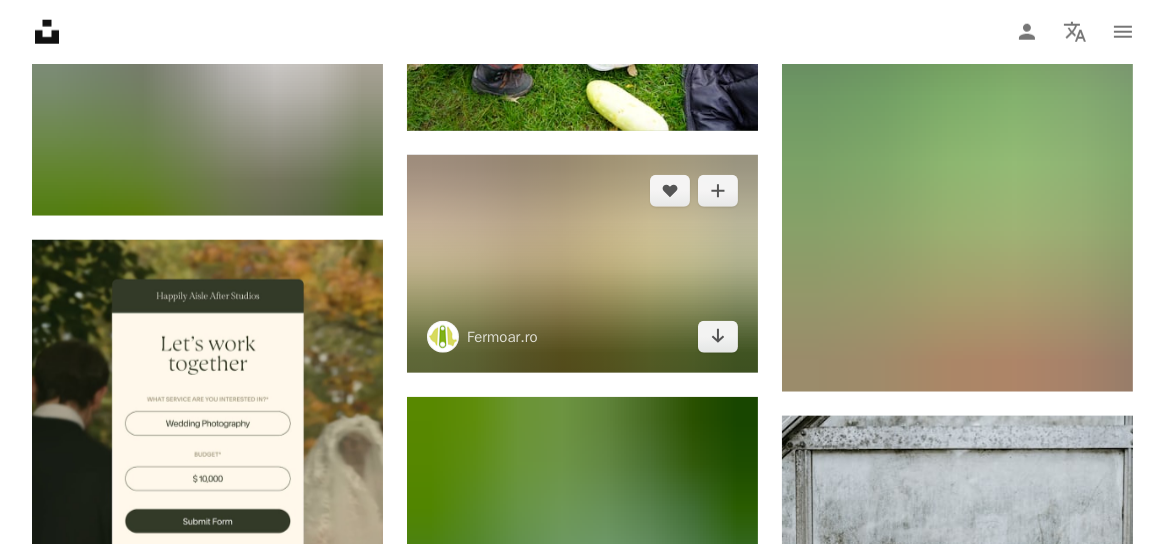 scroll, scrollTop: 3500, scrollLeft: 0, axis: vertical 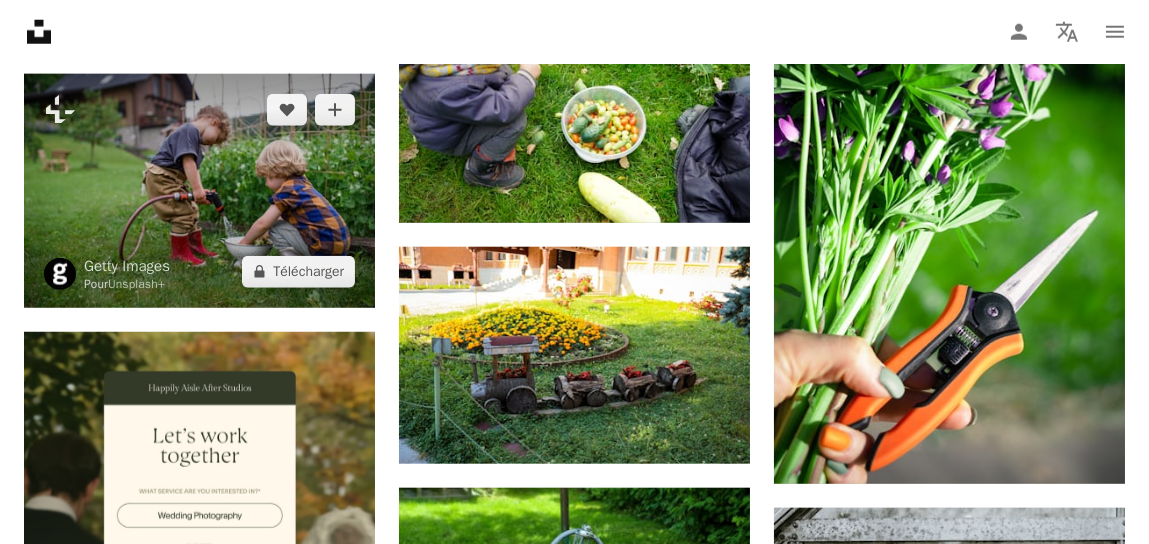 click at bounding box center [199, 190] 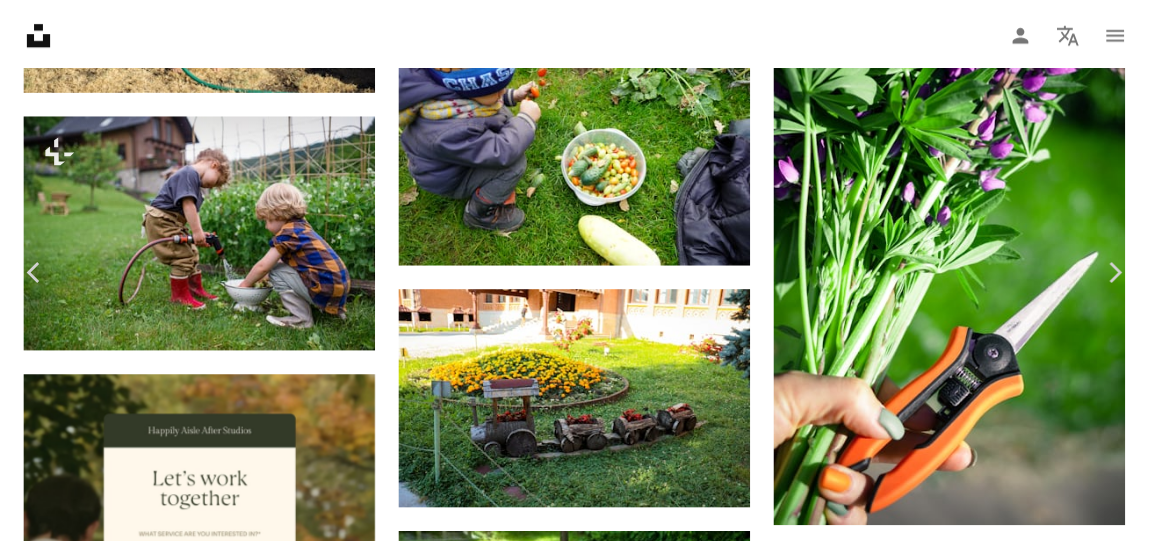 scroll, scrollTop: 1500, scrollLeft: 0, axis: vertical 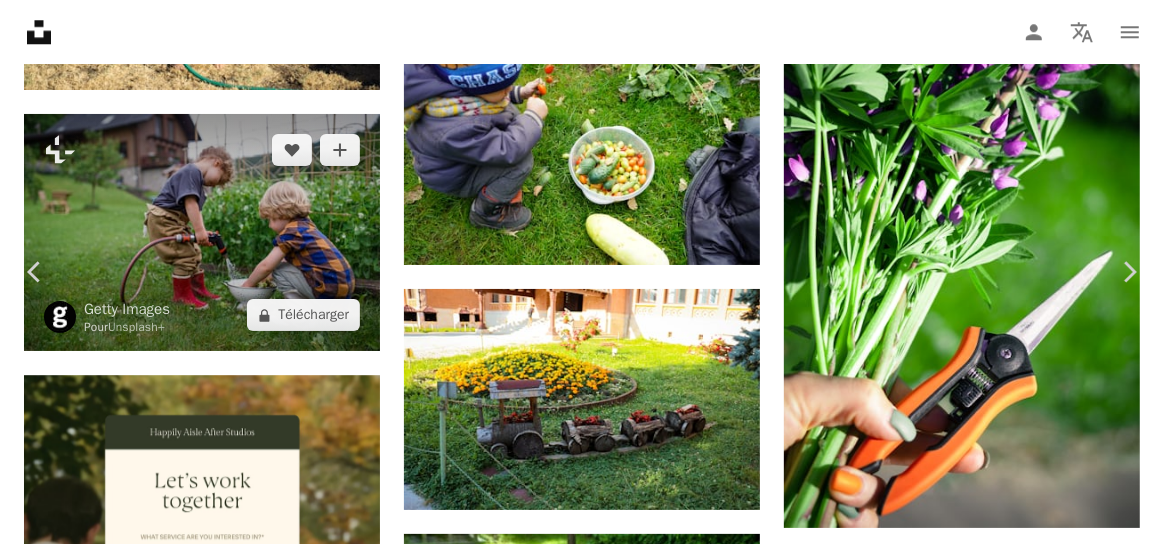 click on "Publiée le [DATE]" at bounding box center (582, 3076) 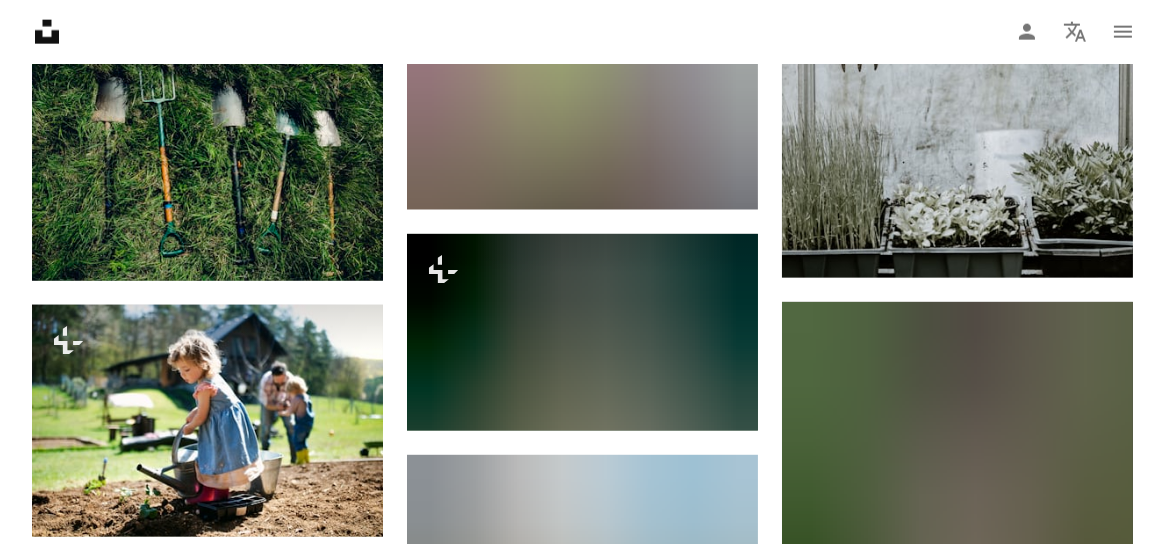 scroll, scrollTop: 4100, scrollLeft: 0, axis: vertical 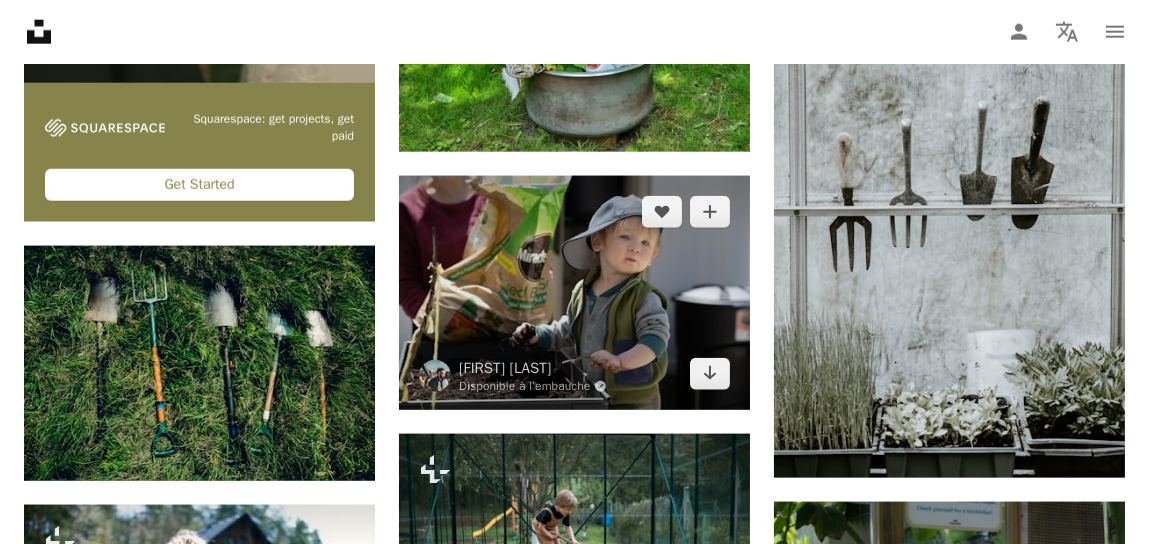 click at bounding box center [574, 293] 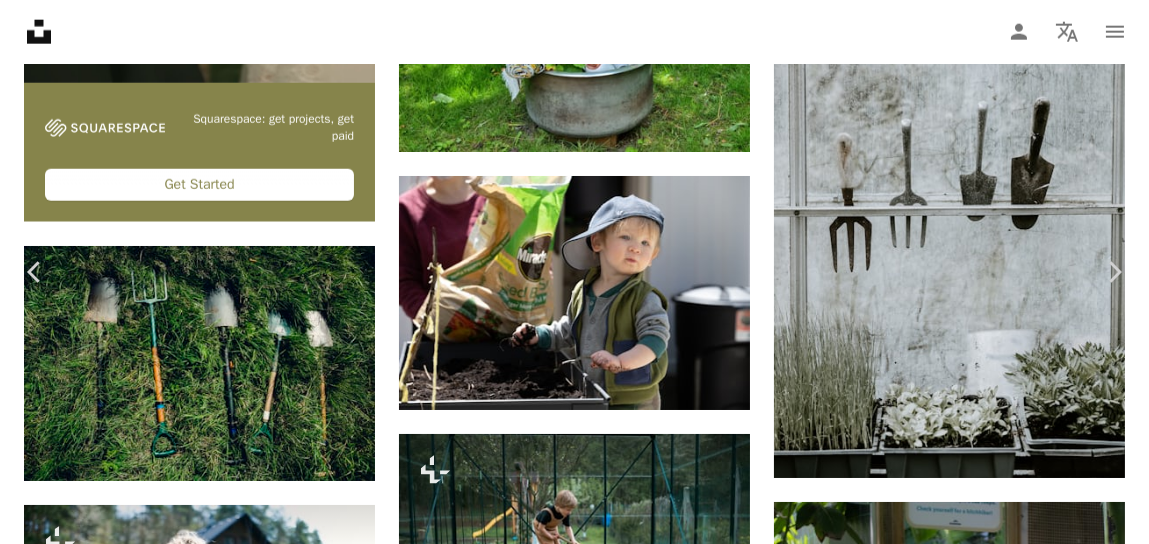 click on "Télécharger gratuitement" at bounding box center (917, 2184) 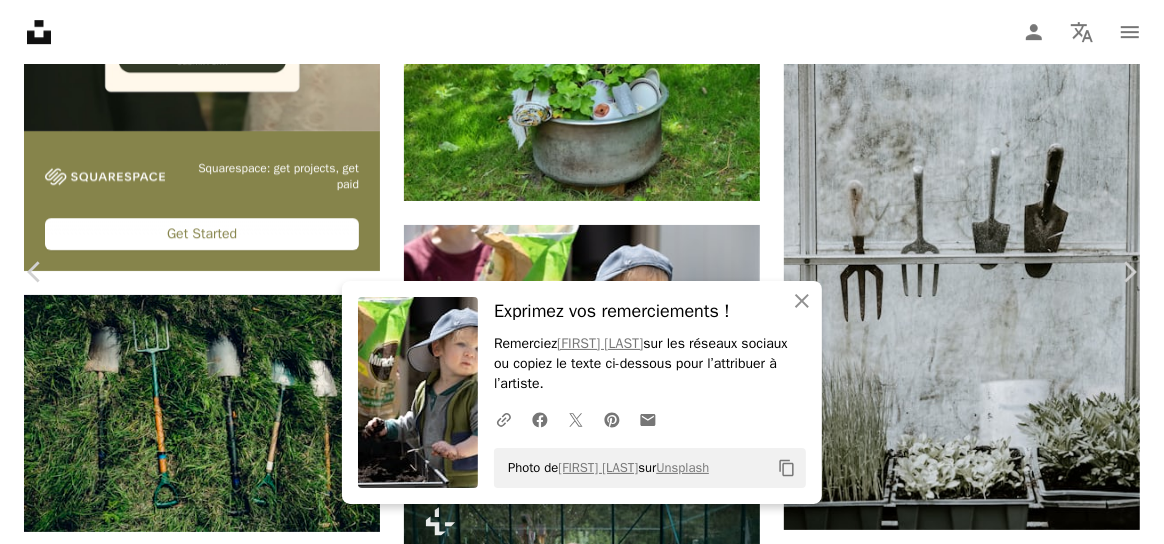 scroll, scrollTop: 500, scrollLeft: 0, axis: vertical 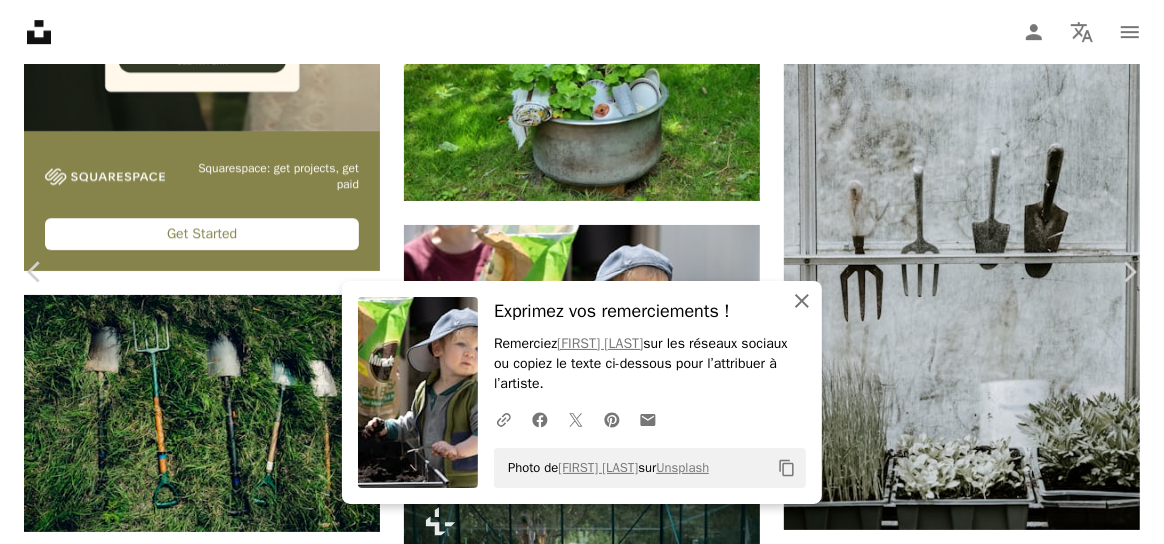 click on "An X shape" 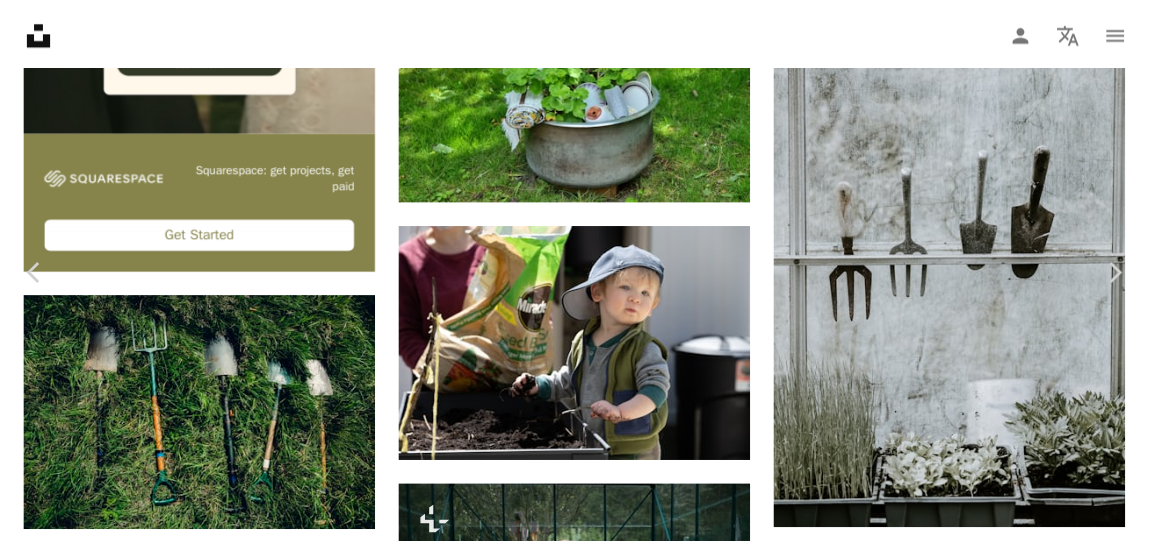 scroll, scrollTop: 6000, scrollLeft: 0, axis: vertical 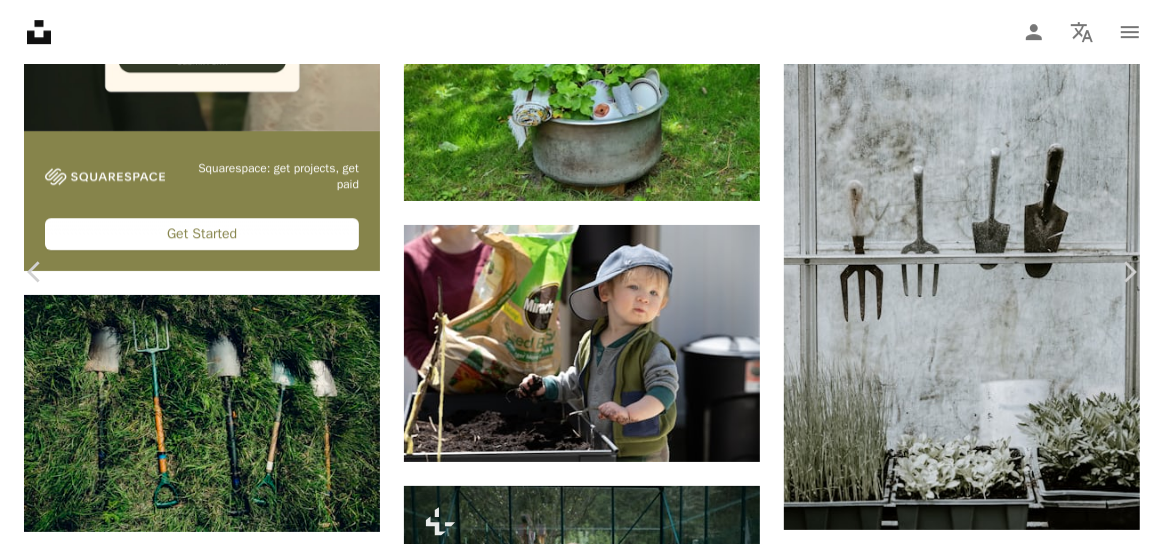 drag, startPoint x: 16, startPoint y: 17, endPoint x: 456, endPoint y: 48, distance: 441.0907 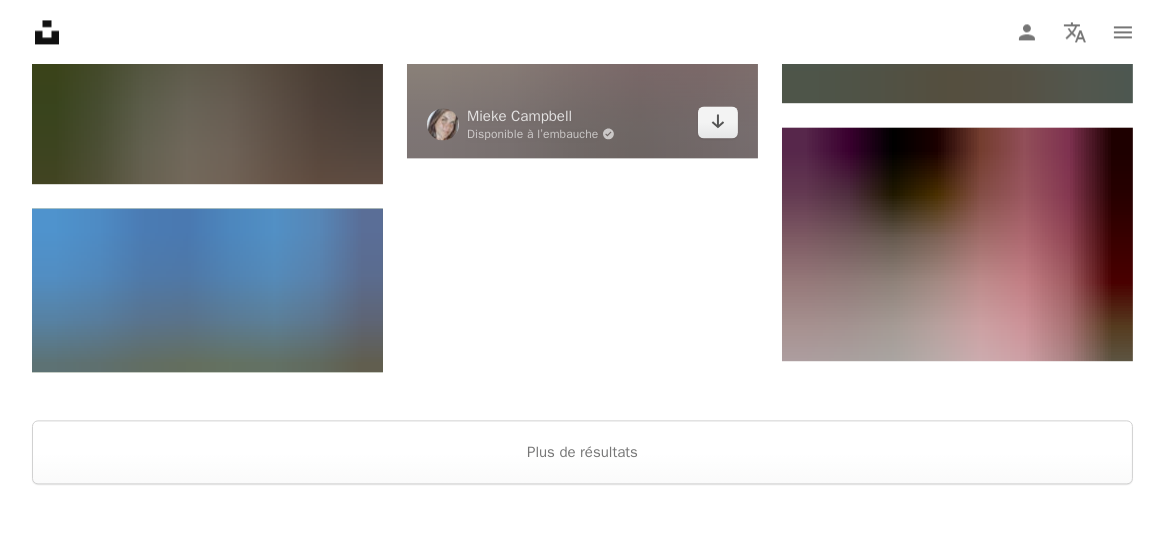 scroll, scrollTop: 7500, scrollLeft: 0, axis: vertical 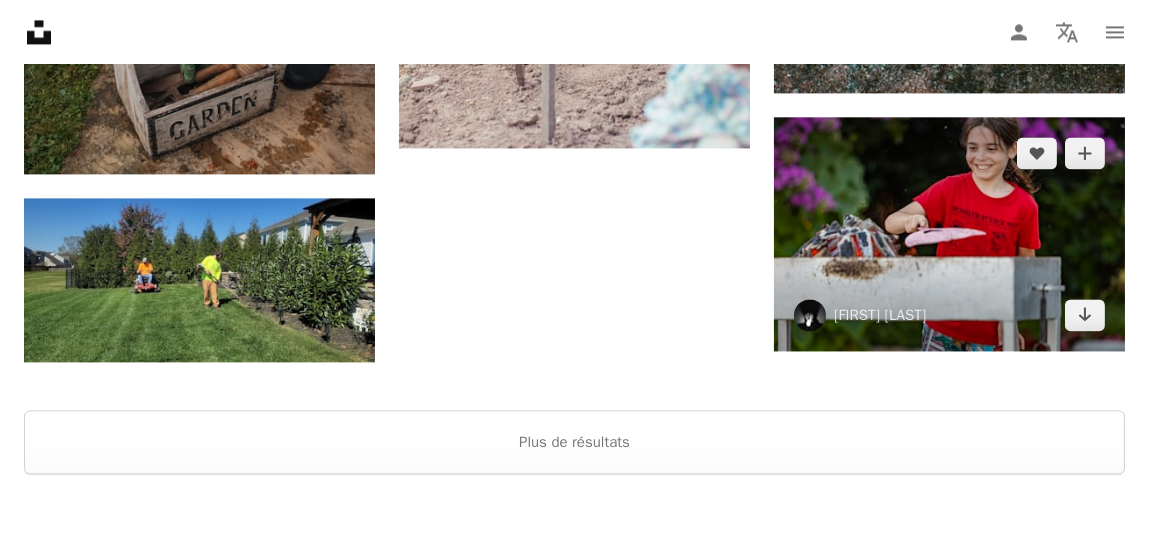 click at bounding box center [949, 234] 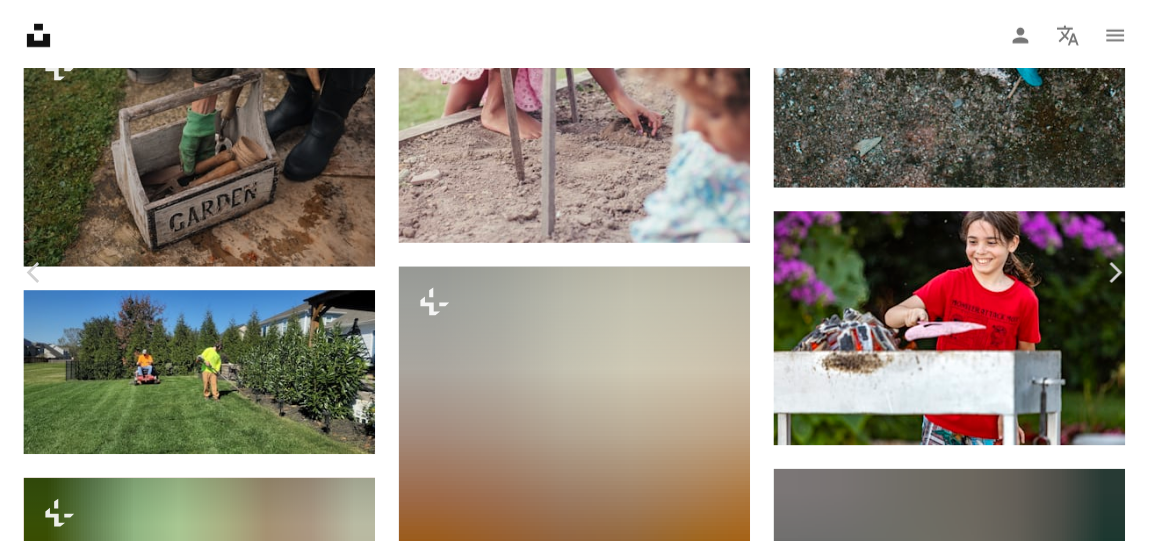 scroll, scrollTop: 12847, scrollLeft: 0, axis: vertical 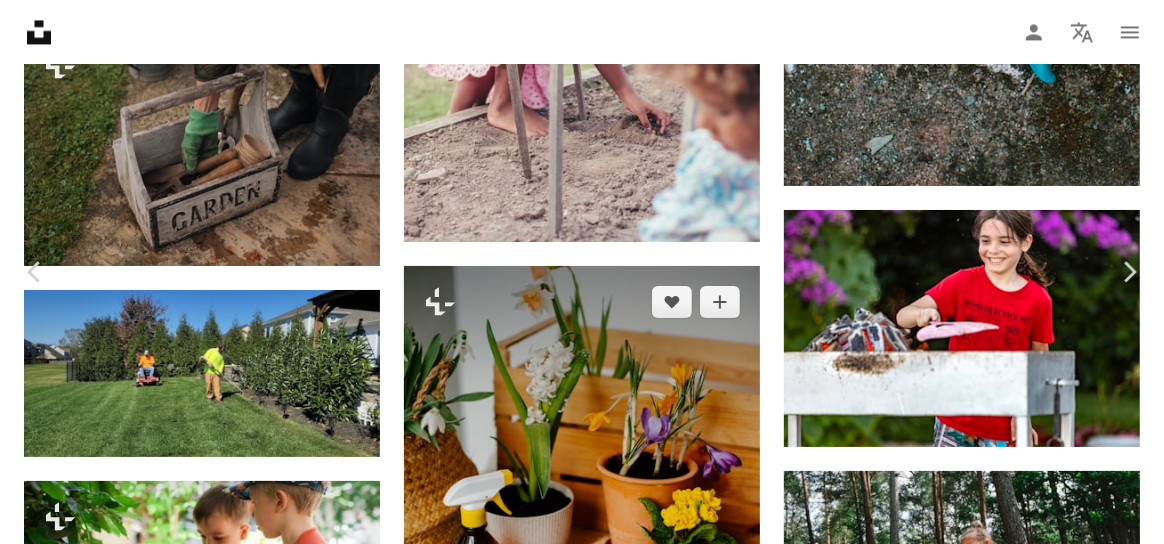 click on "An X shape" at bounding box center (20, 20) 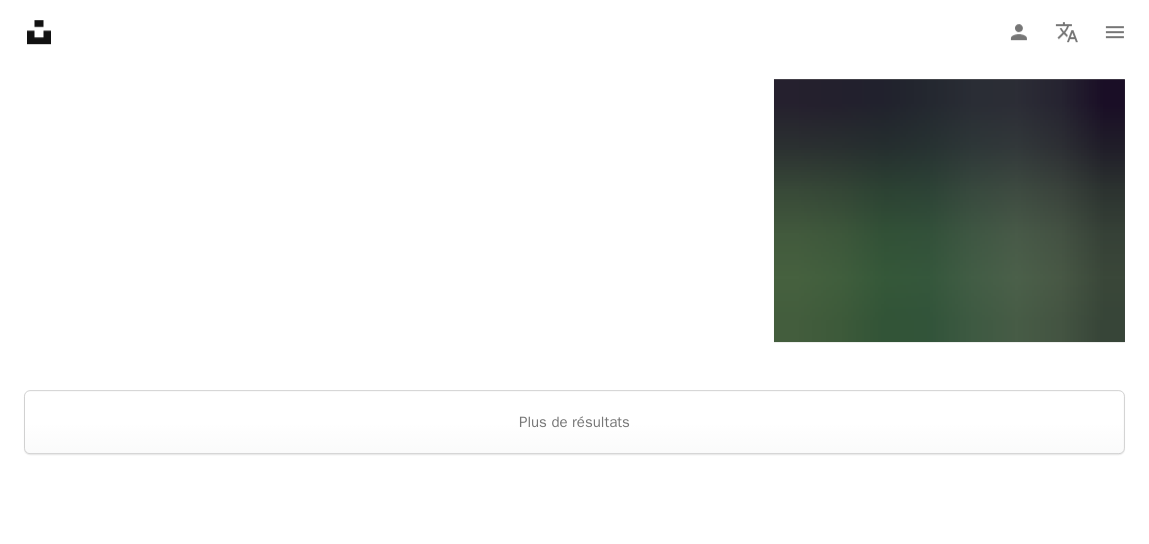 scroll, scrollTop: 10600, scrollLeft: 0, axis: vertical 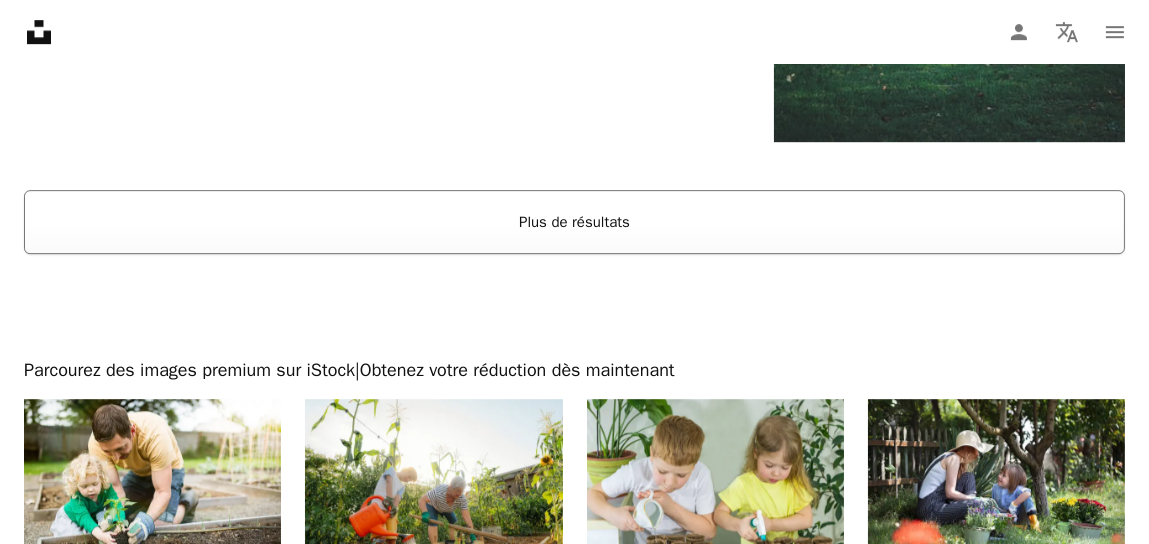 click on "Plus de résultats" at bounding box center [574, 222] 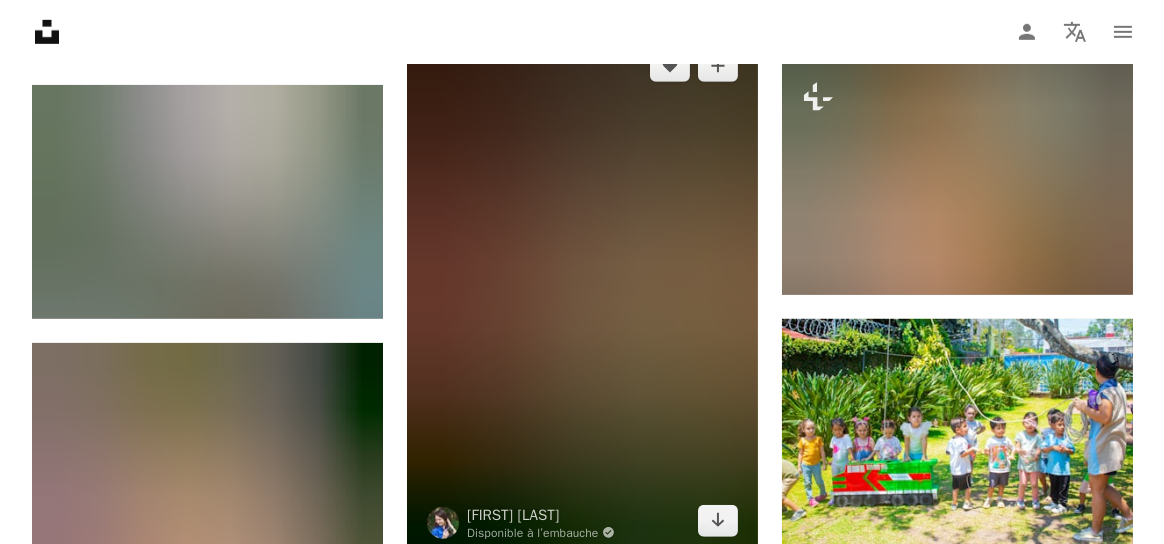 scroll, scrollTop: 14600, scrollLeft: 0, axis: vertical 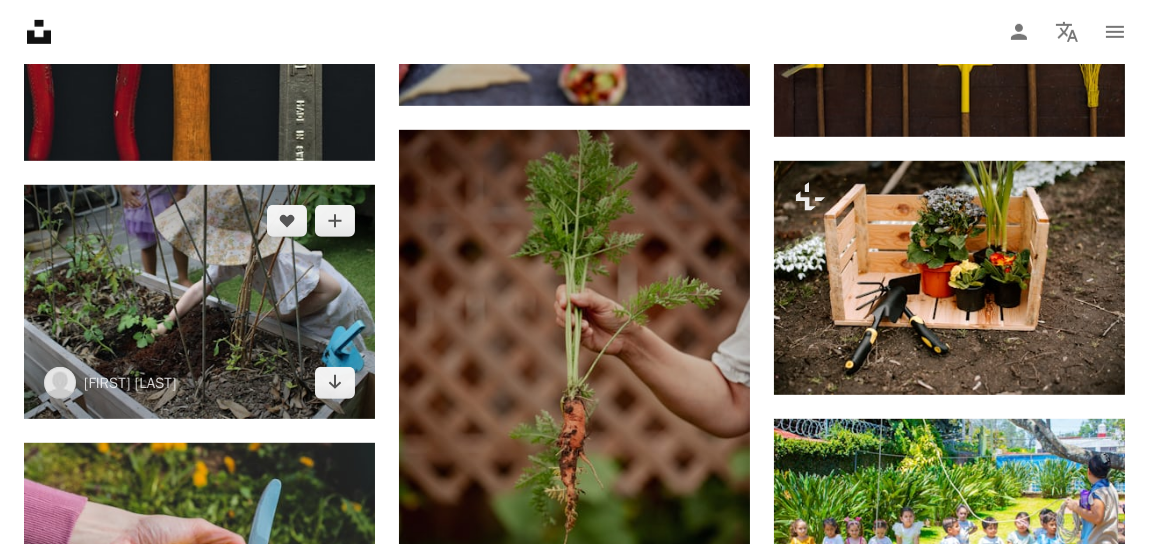 click at bounding box center [199, 302] 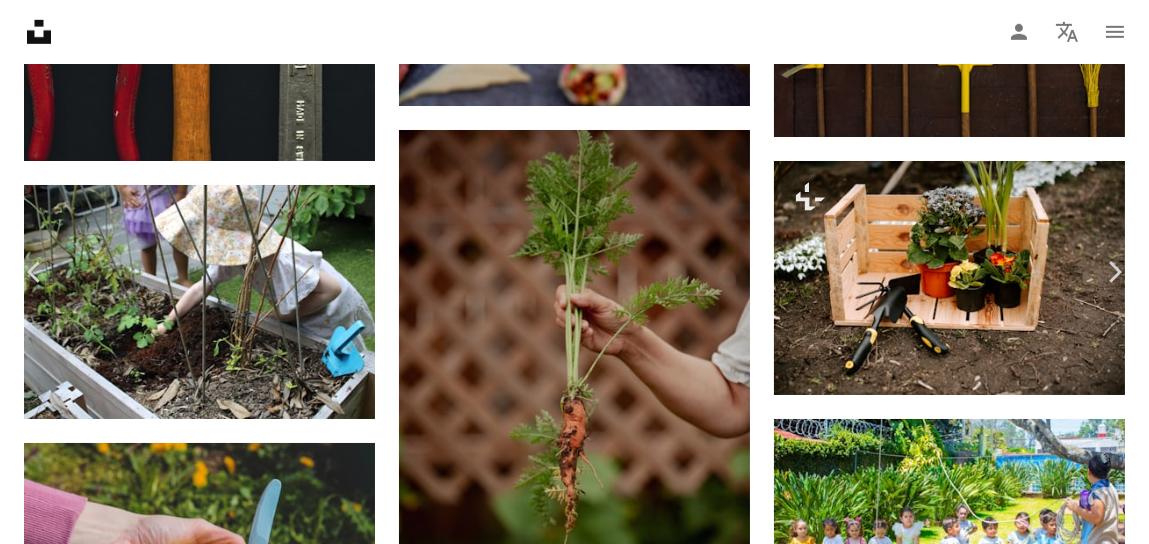 click on "Télécharger gratuitement" at bounding box center [917, 3119] 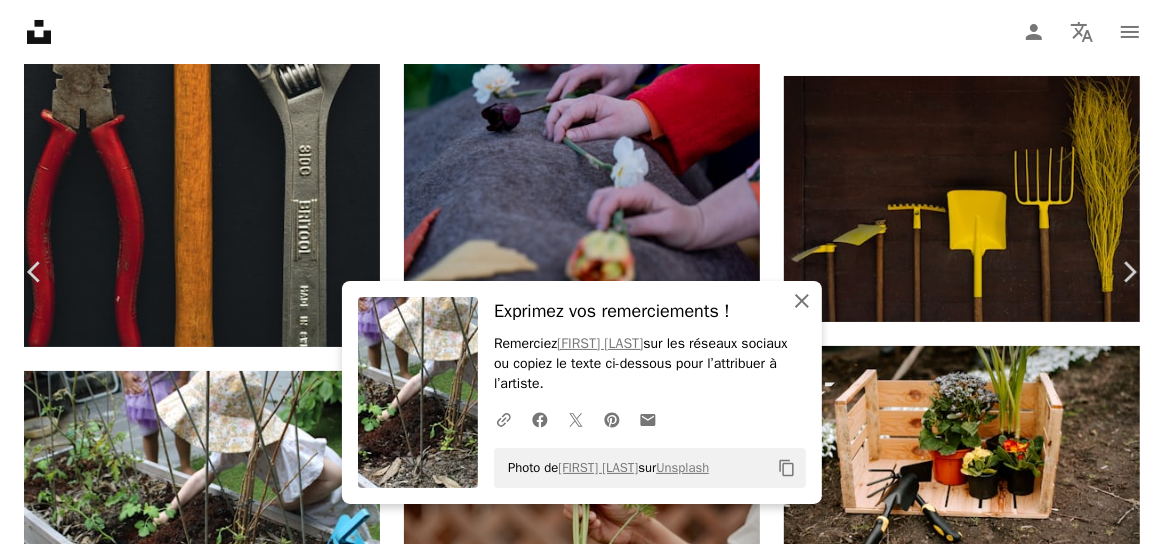 click on "An X shape" 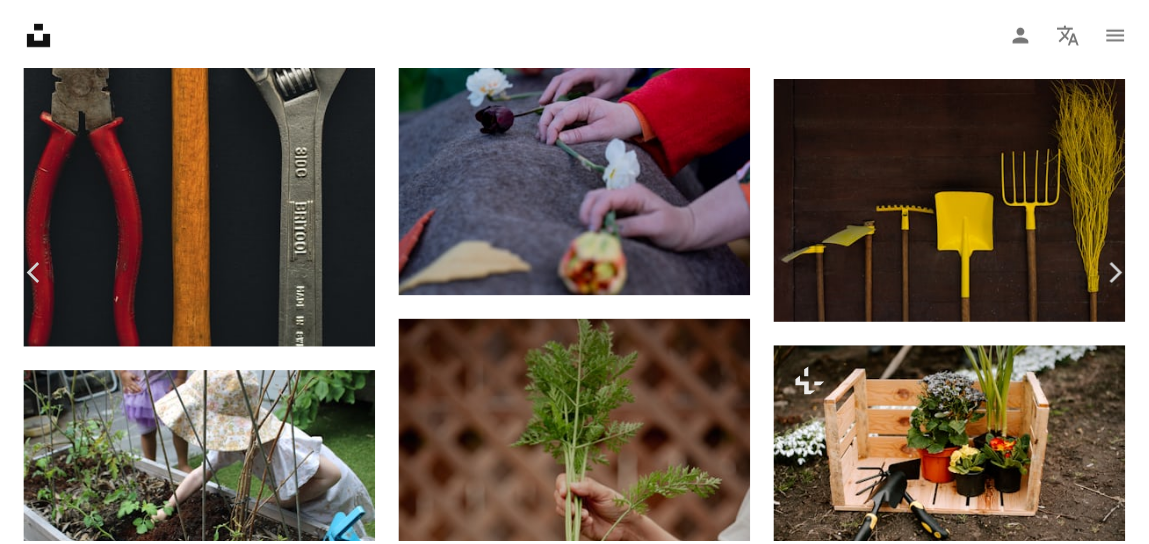 scroll, scrollTop: 4000, scrollLeft: 0, axis: vertical 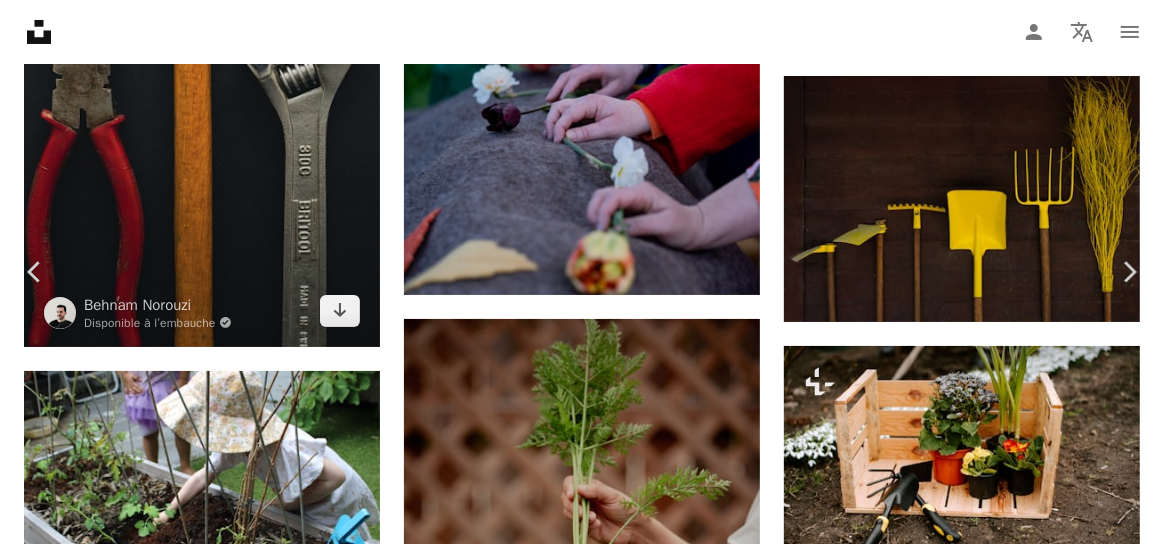 click on "An X shape" at bounding box center (20, 20) 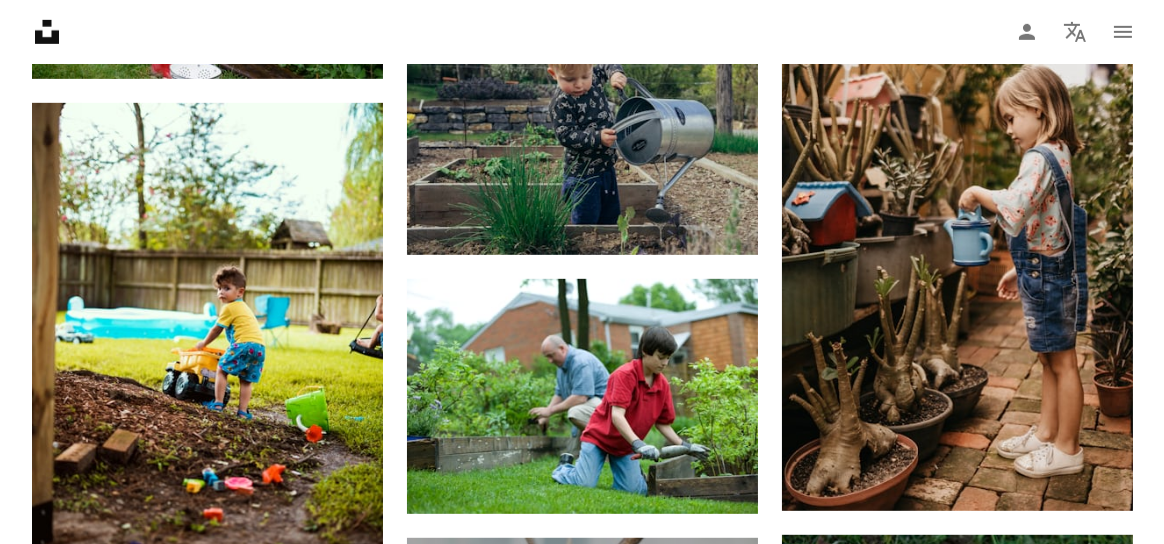 scroll, scrollTop: 1800, scrollLeft: 0, axis: vertical 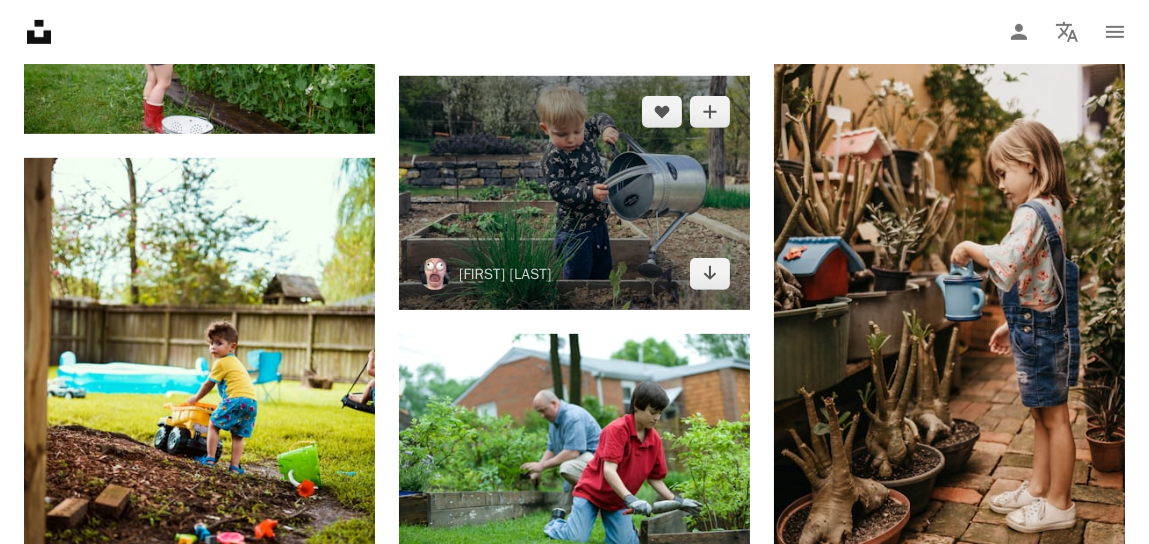 click at bounding box center [574, 193] 